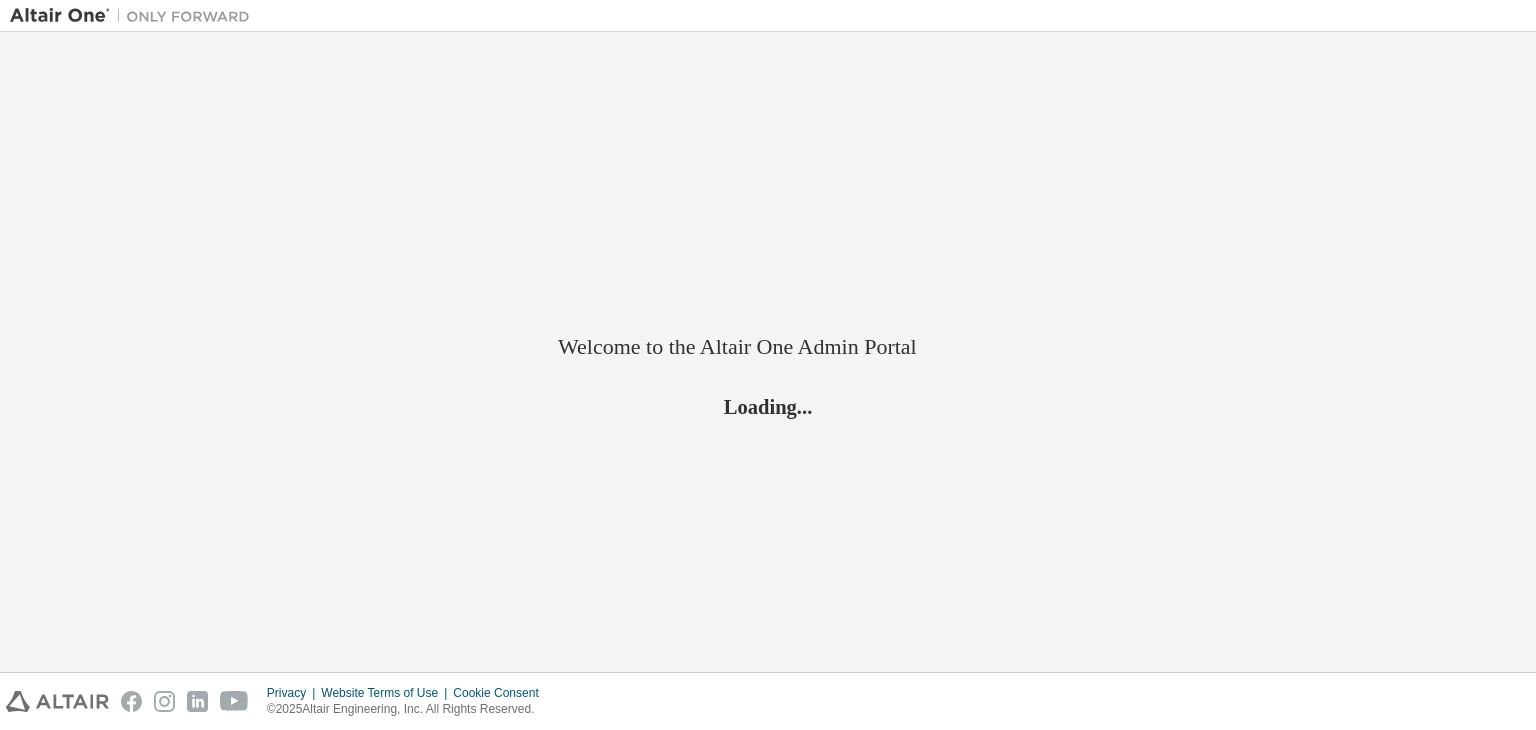 scroll, scrollTop: 0, scrollLeft: 0, axis: both 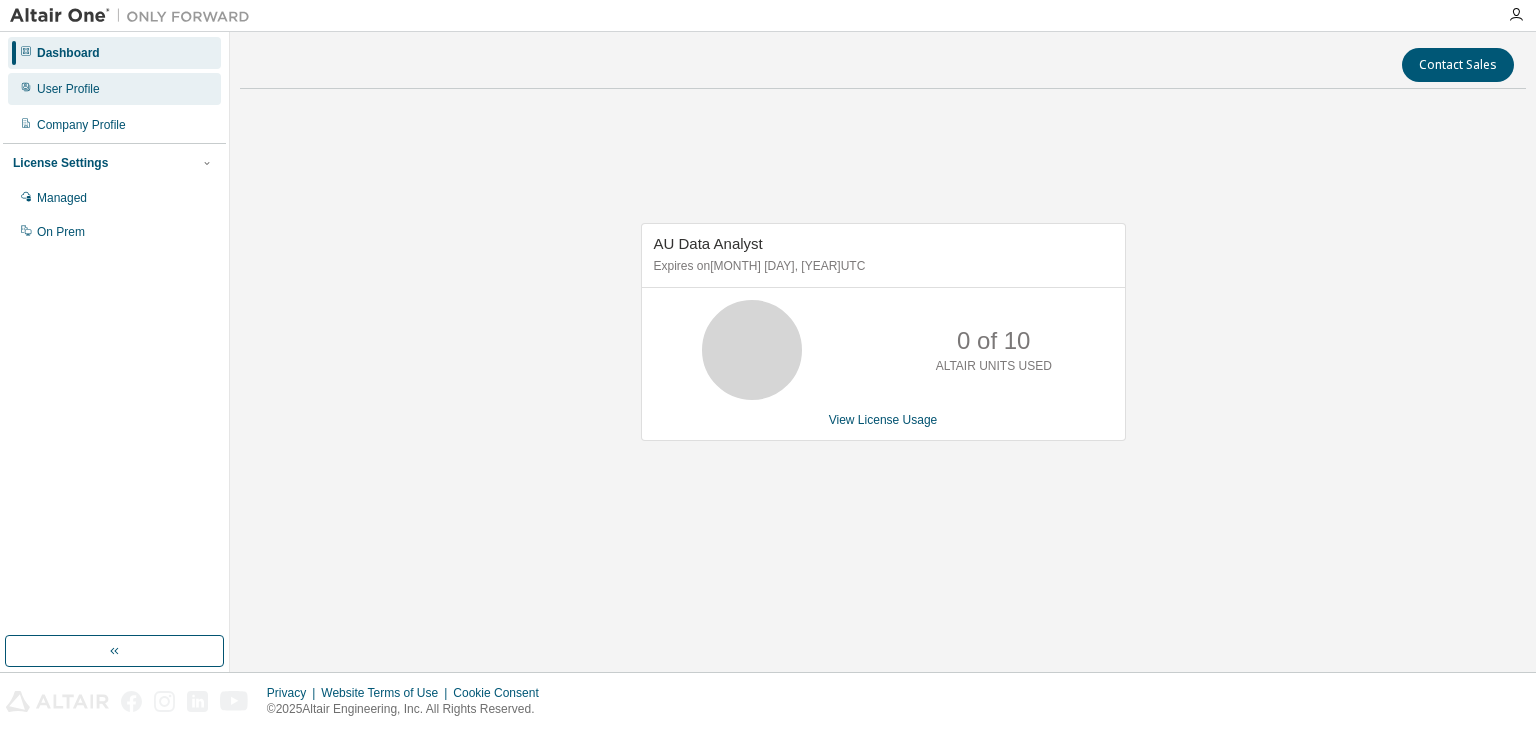click on "User Profile" at bounding box center [114, 89] 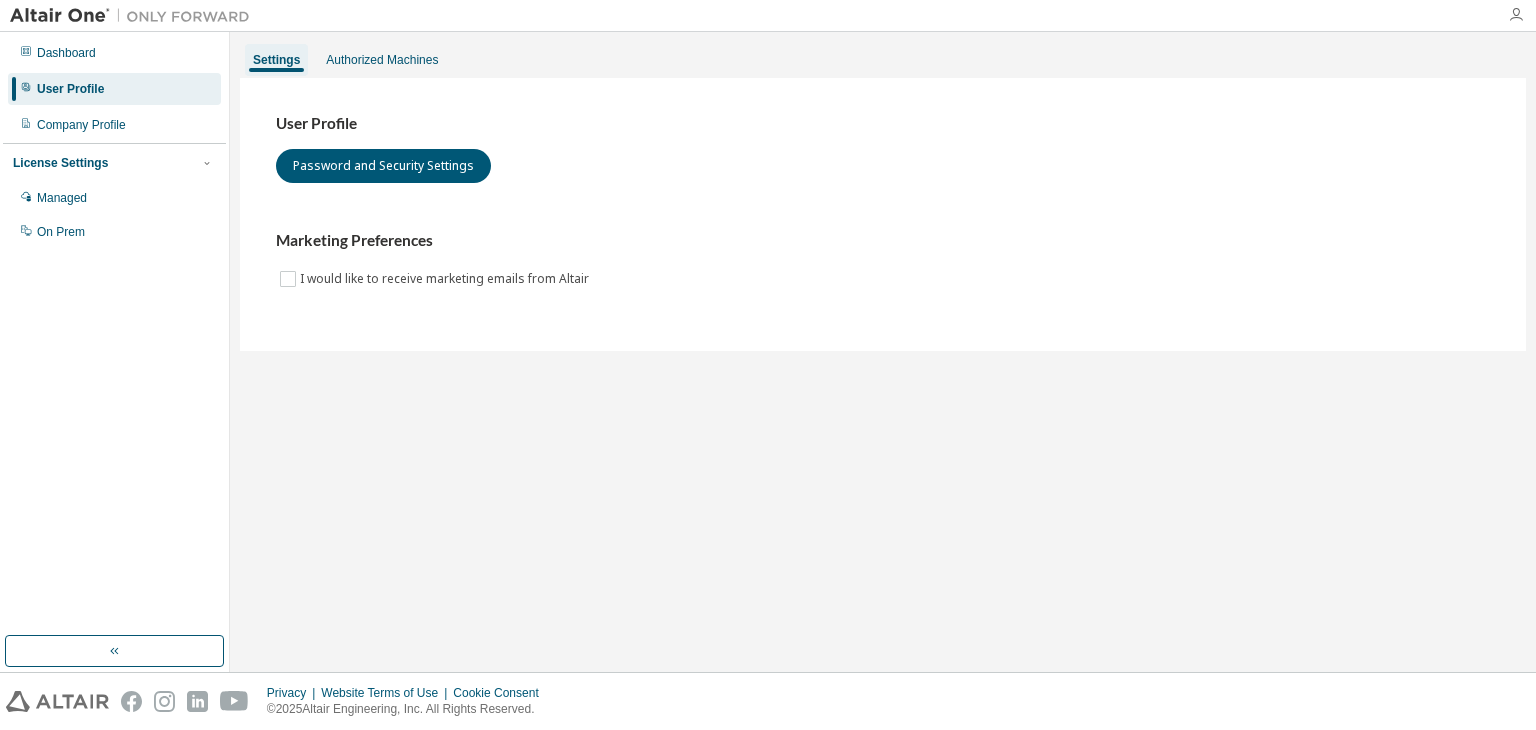 click at bounding box center (1516, 15) 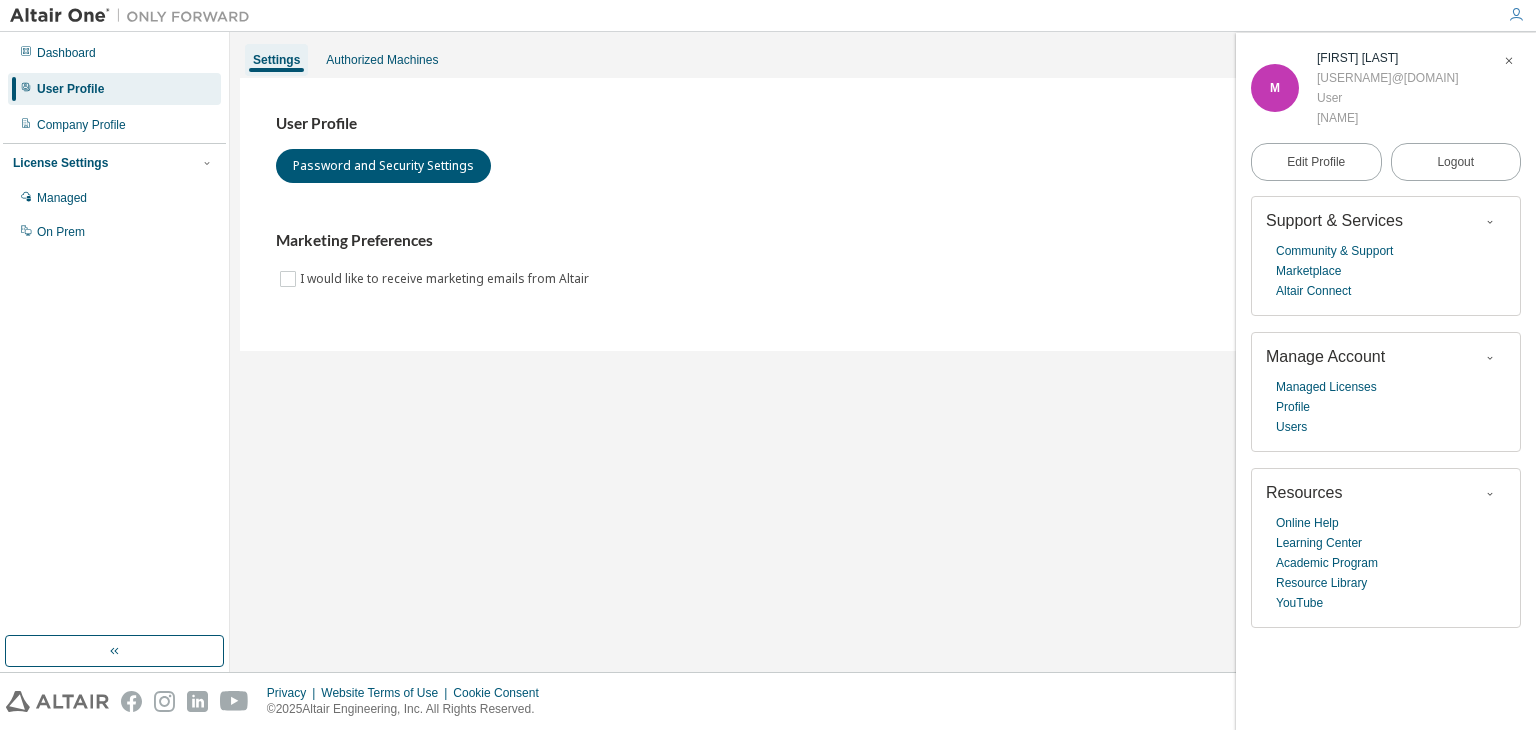 click on "User Profile" at bounding box center (883, 124) 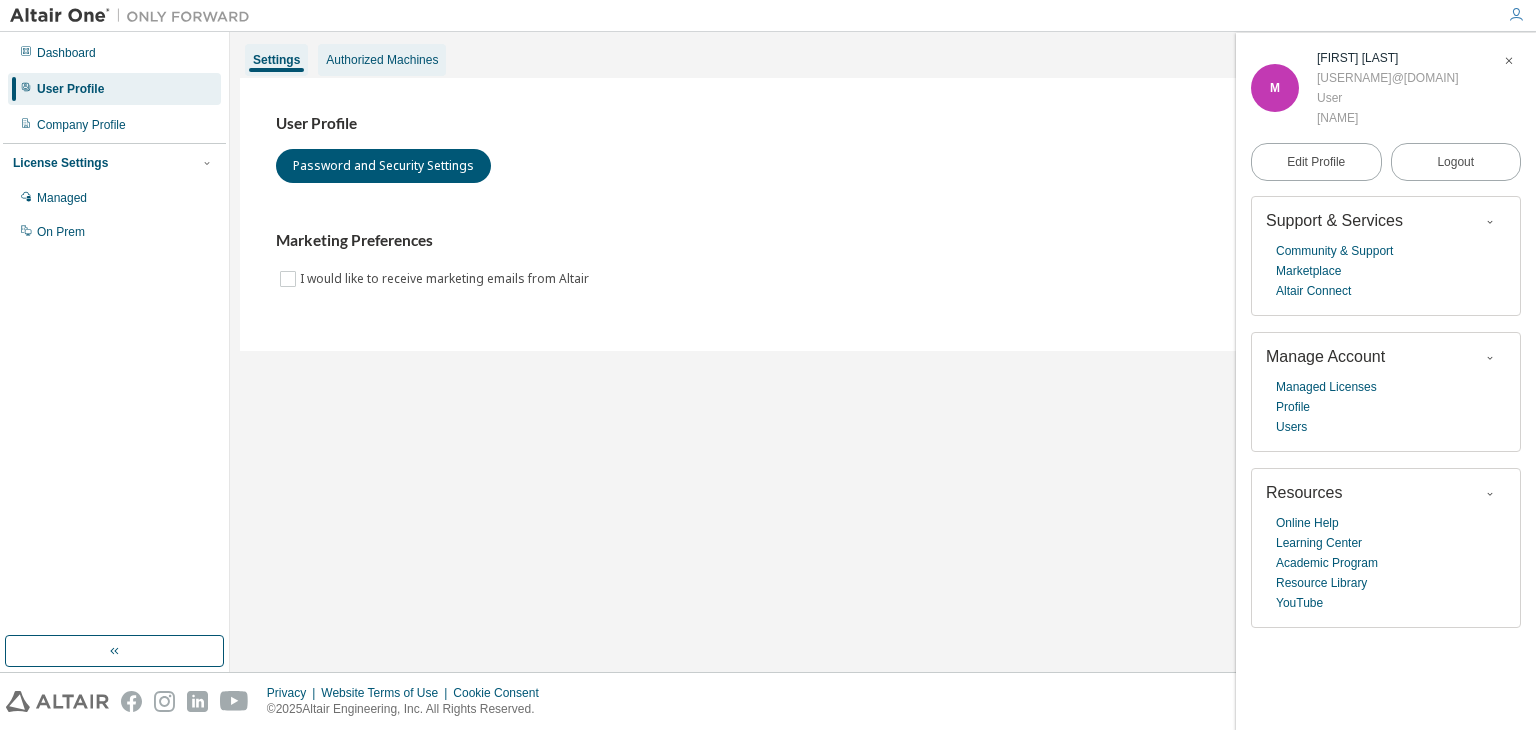 click on "Authorized Machines" at bounding box center (382, 60) 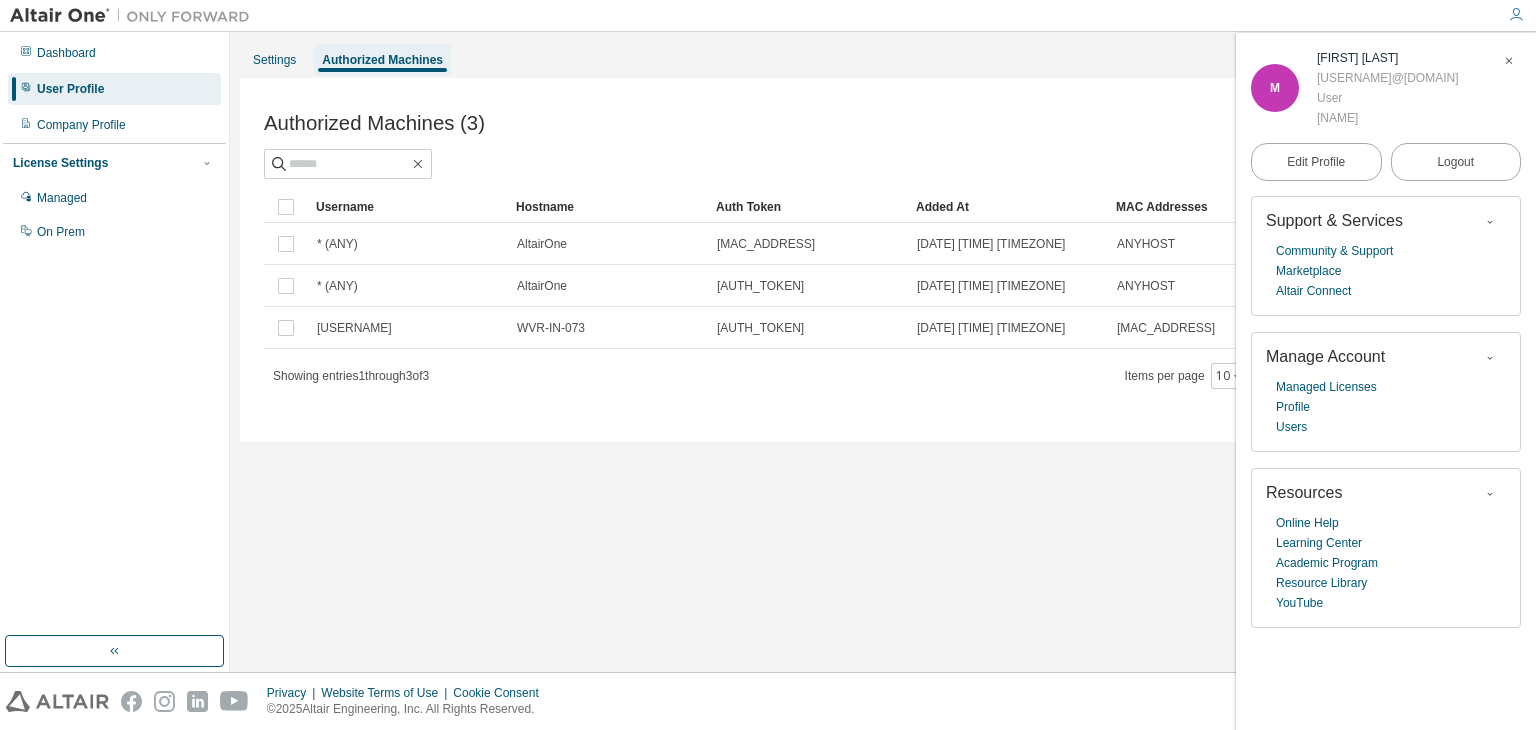 click at bounding box center [1509, 61] 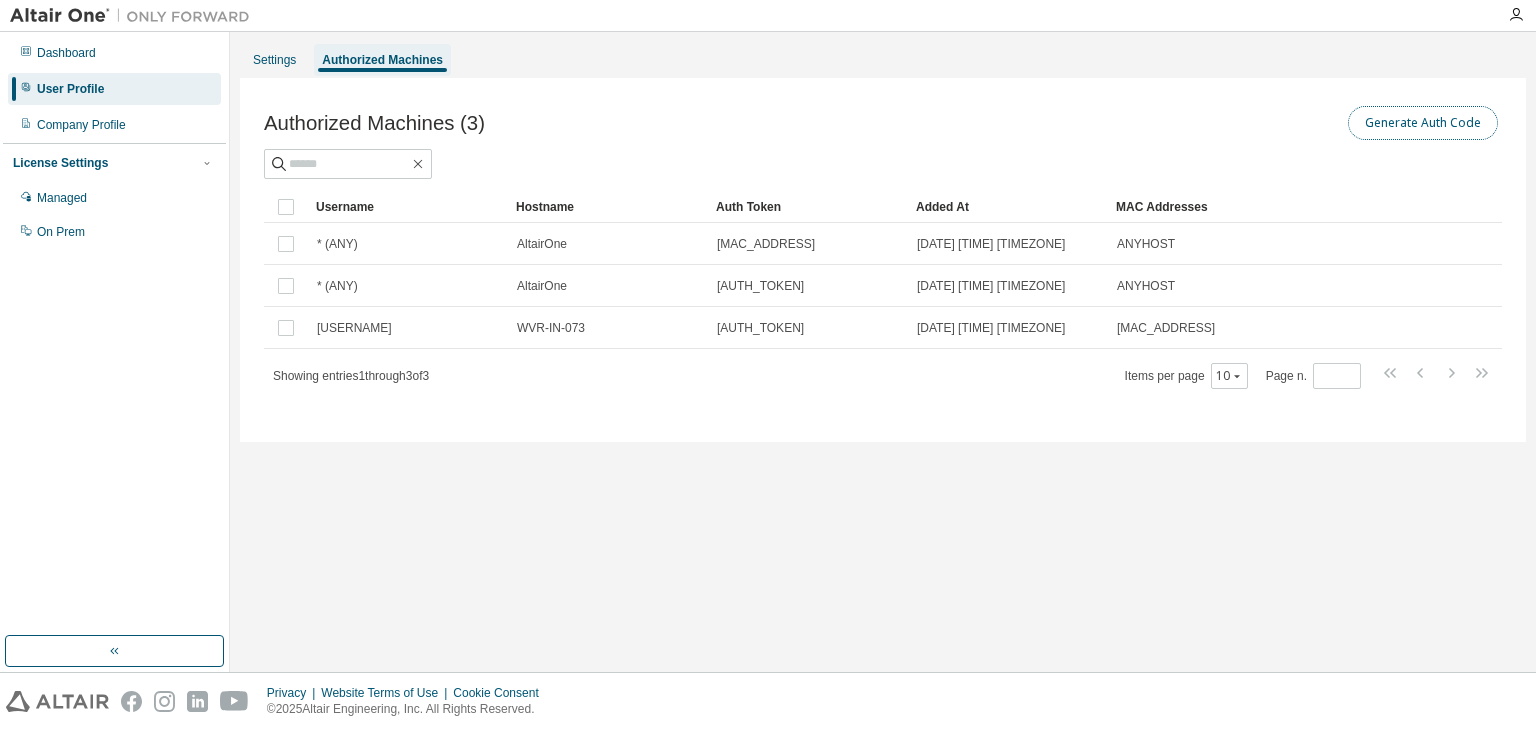 click on "Generate Auth Code" at bounding box center (1423, 123) 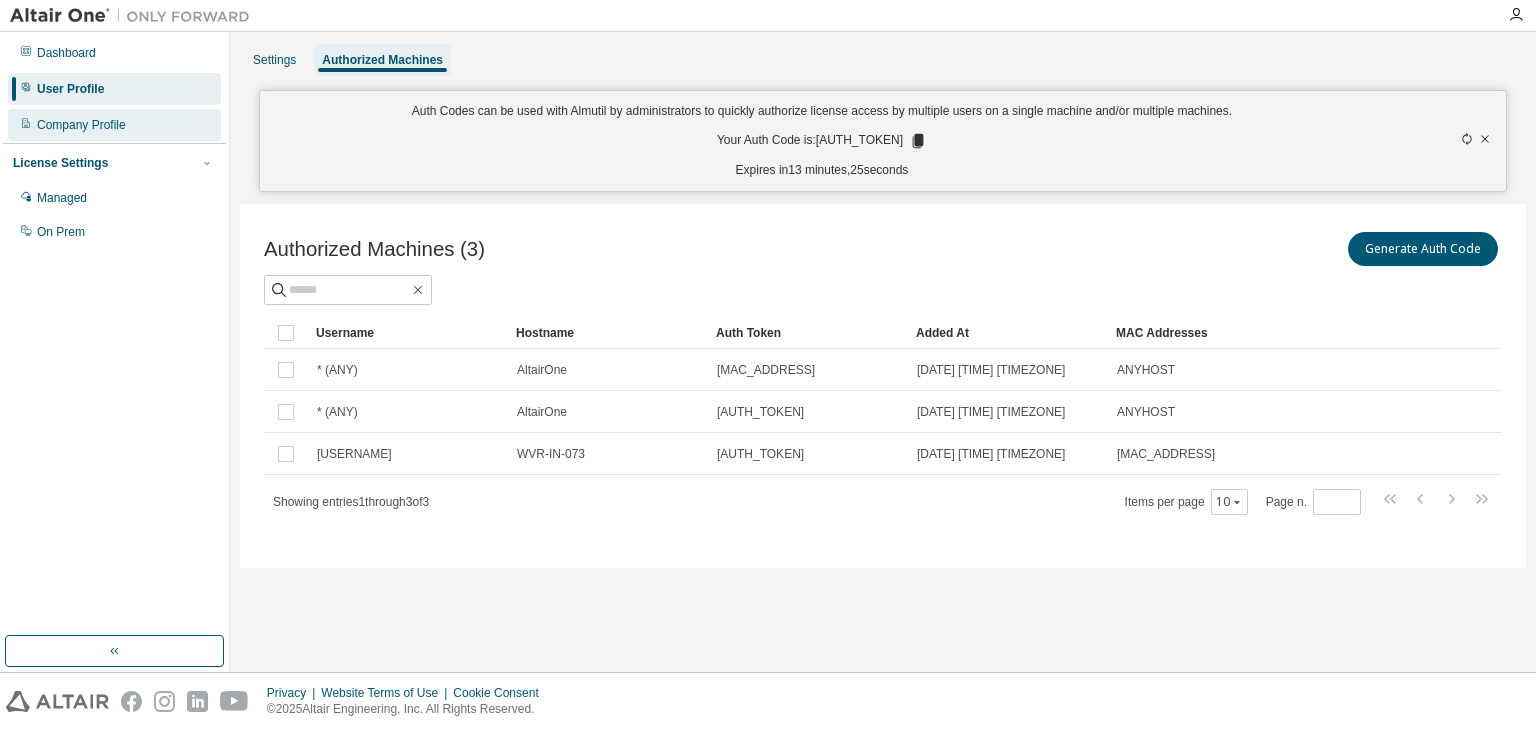 click on "Company Profile" at bounding box center [114, 125] 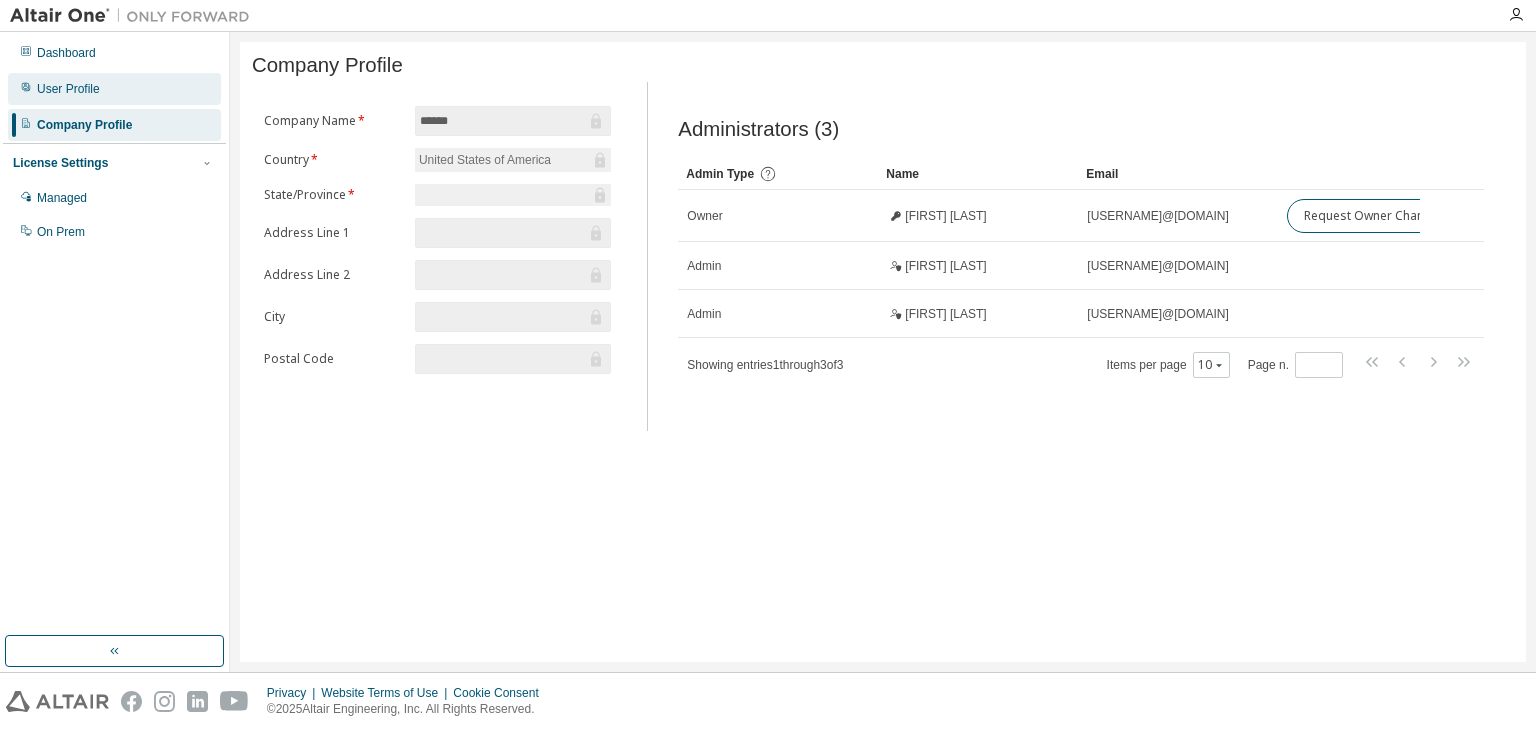 click on "User Profile" at bounding box center (114, 89) 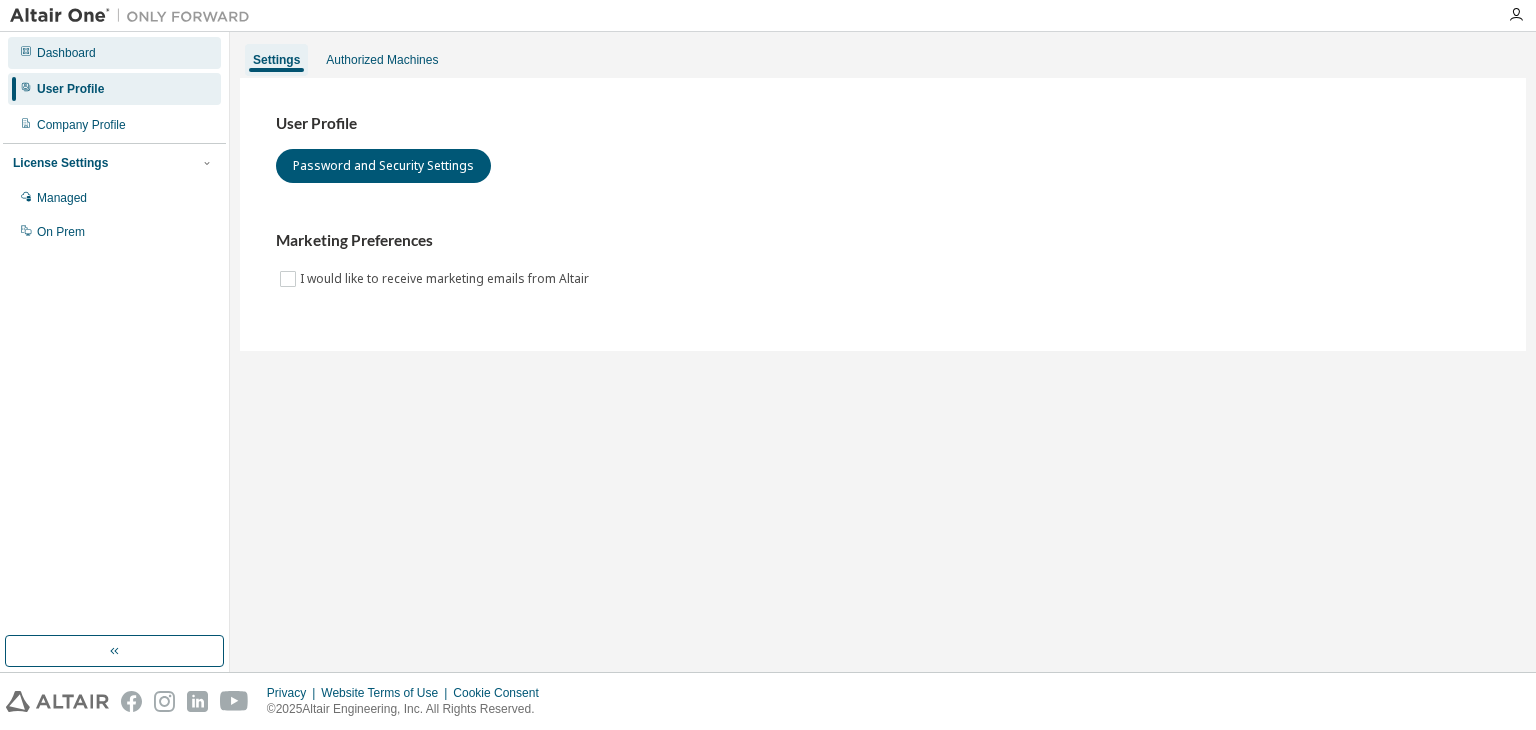 click on "Dashboard" at bounding box center [114, 53] 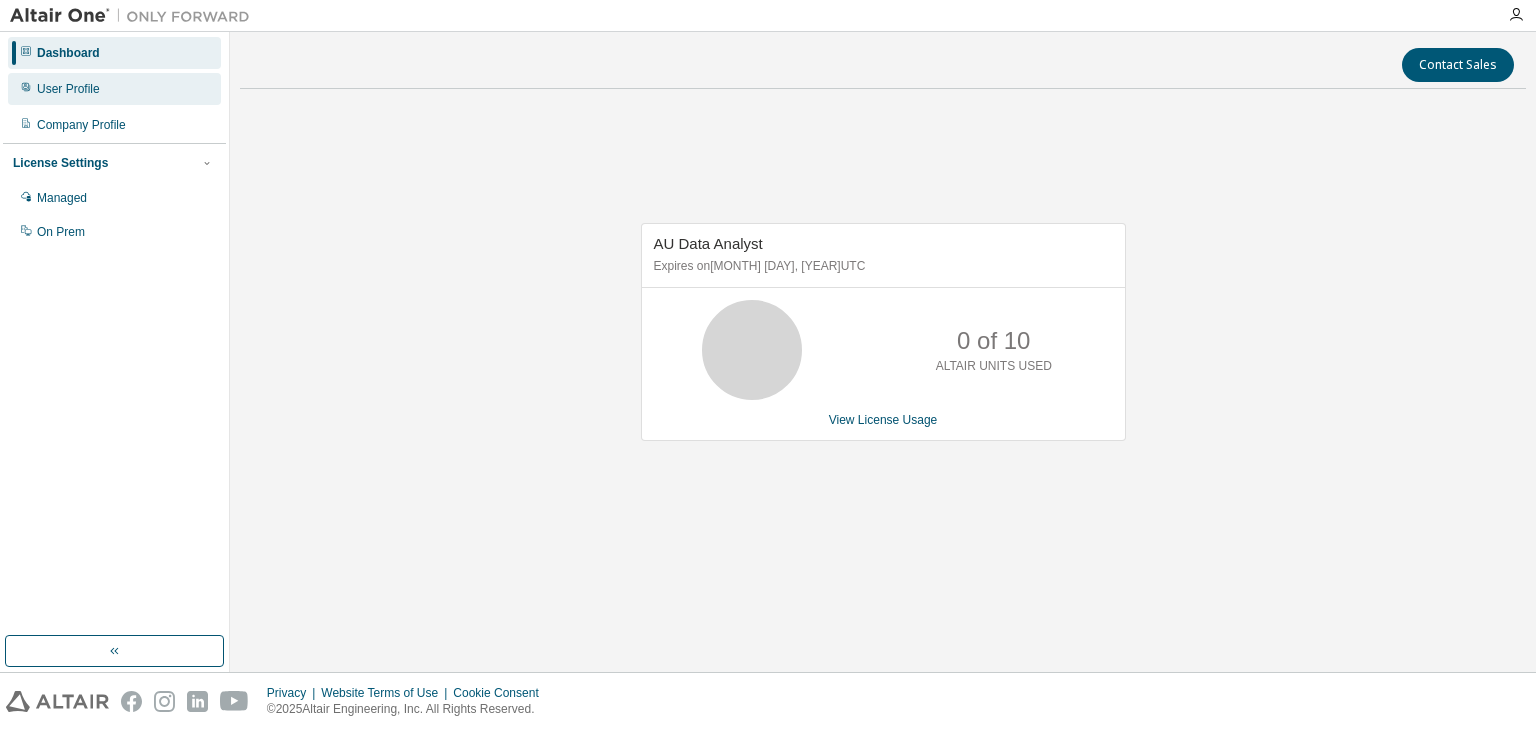 click on "User Profile" at bounding box center (114, 89) 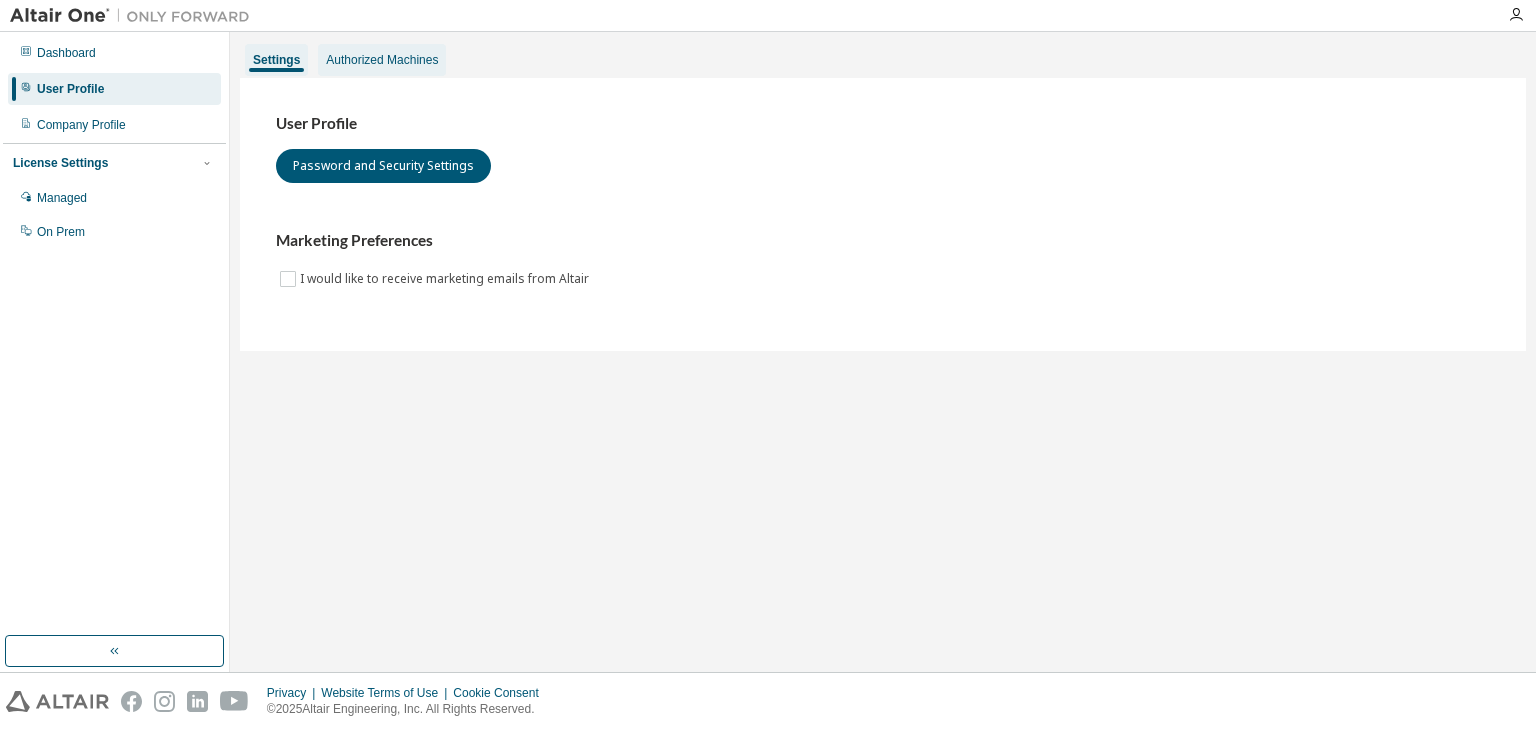 click on "Authorized Machines" at bounding box center (382, 60) 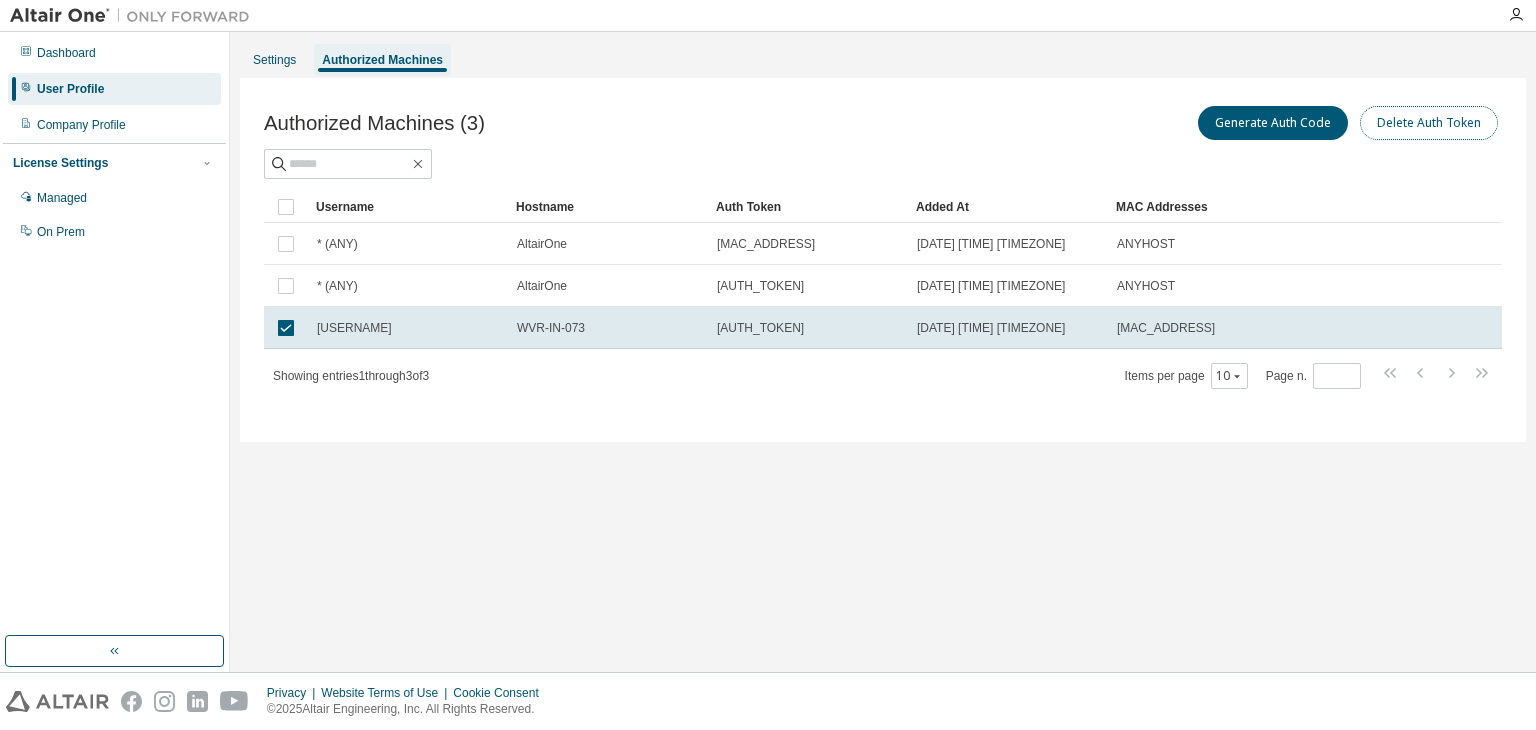 click on "Delete Auth Token" at bounding box center (1429, 123) 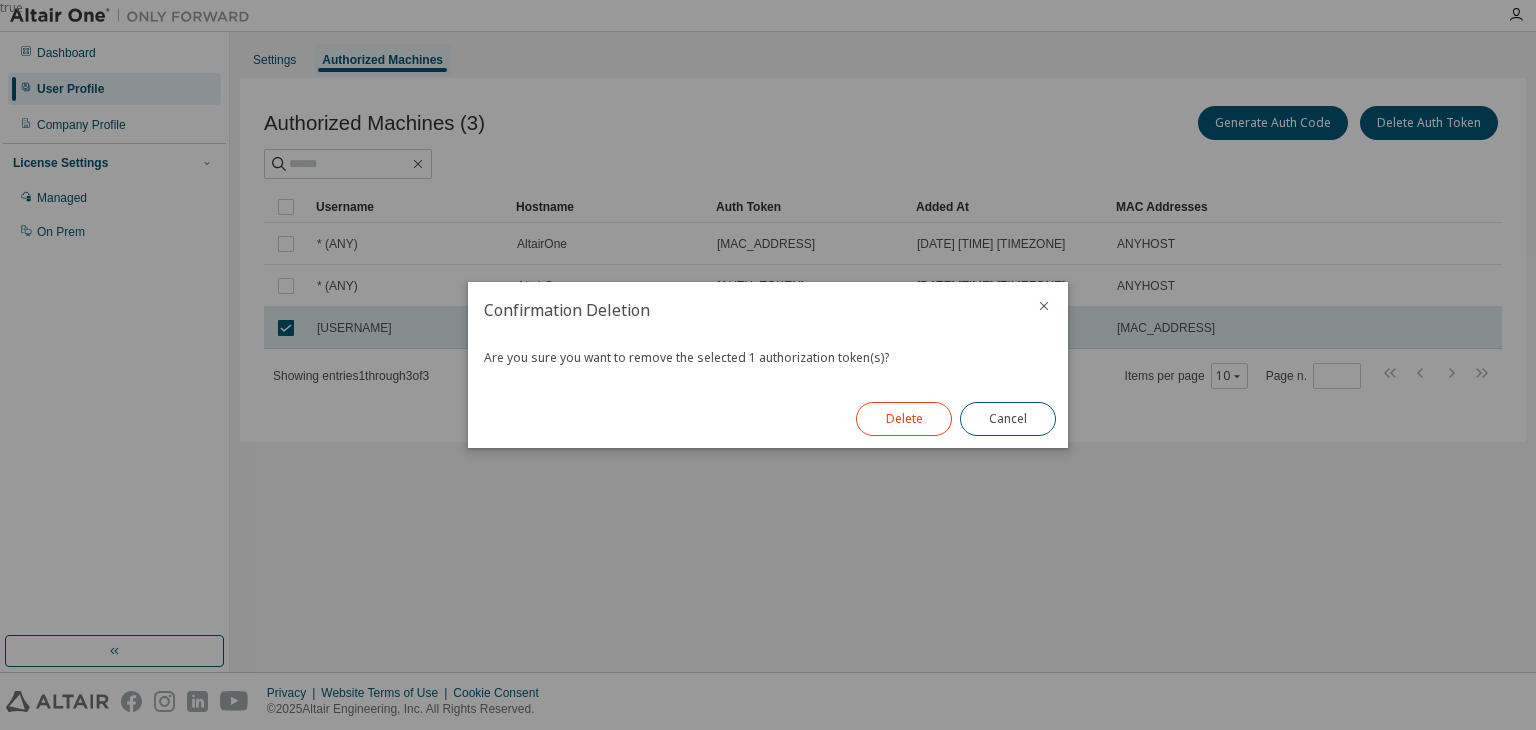 click on "Delete" at bounding box center [904, 419] 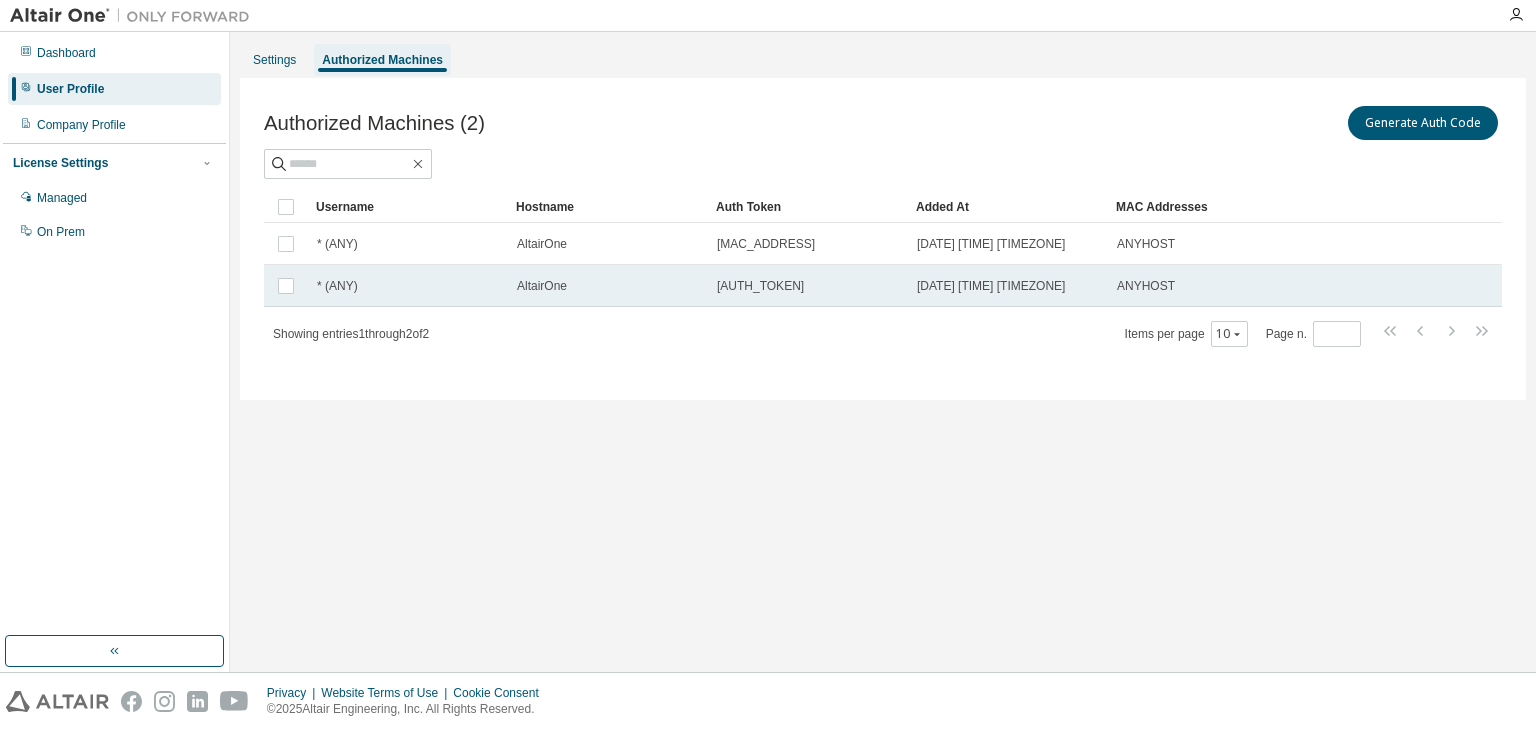 click at bounding box center [286, 286] 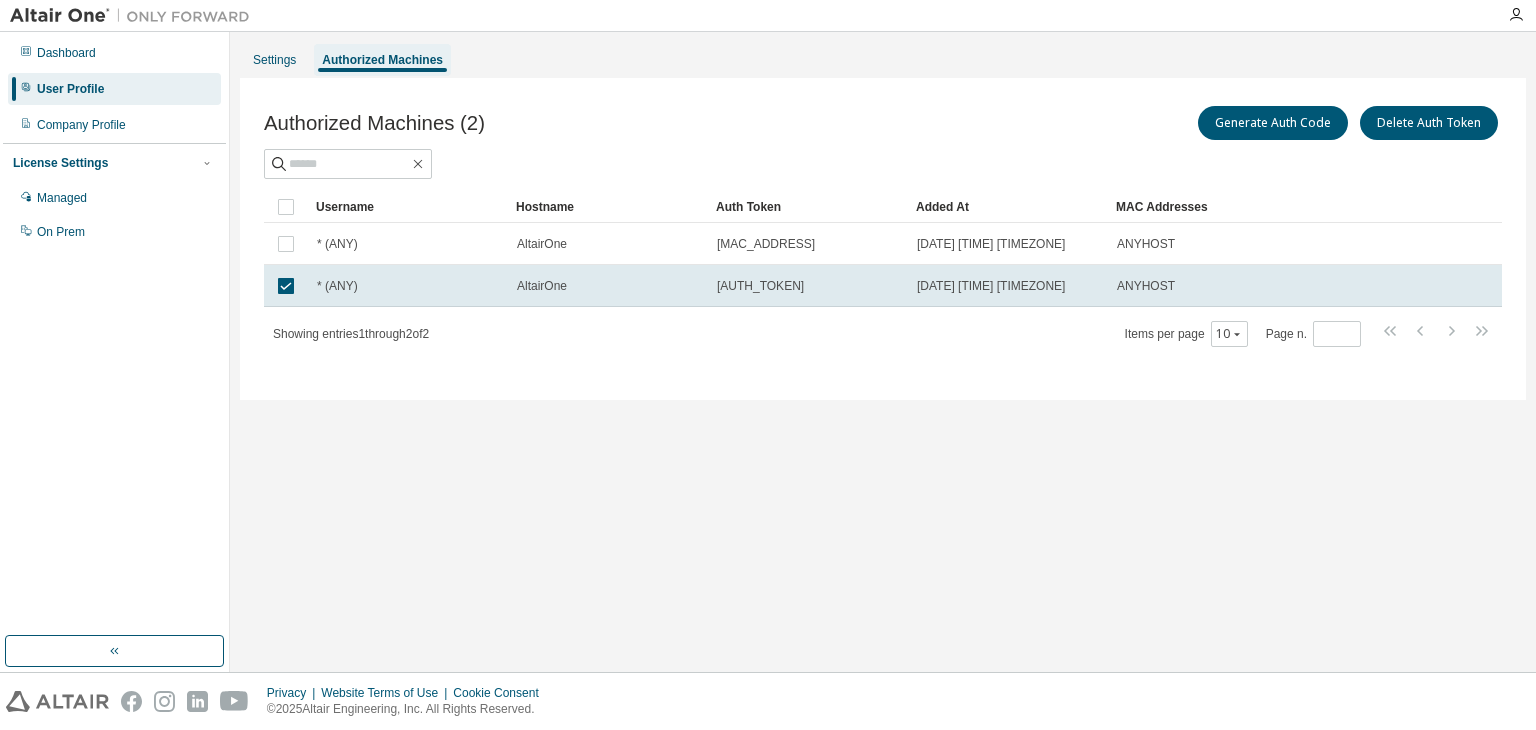 click at bounding box center [286, 286] 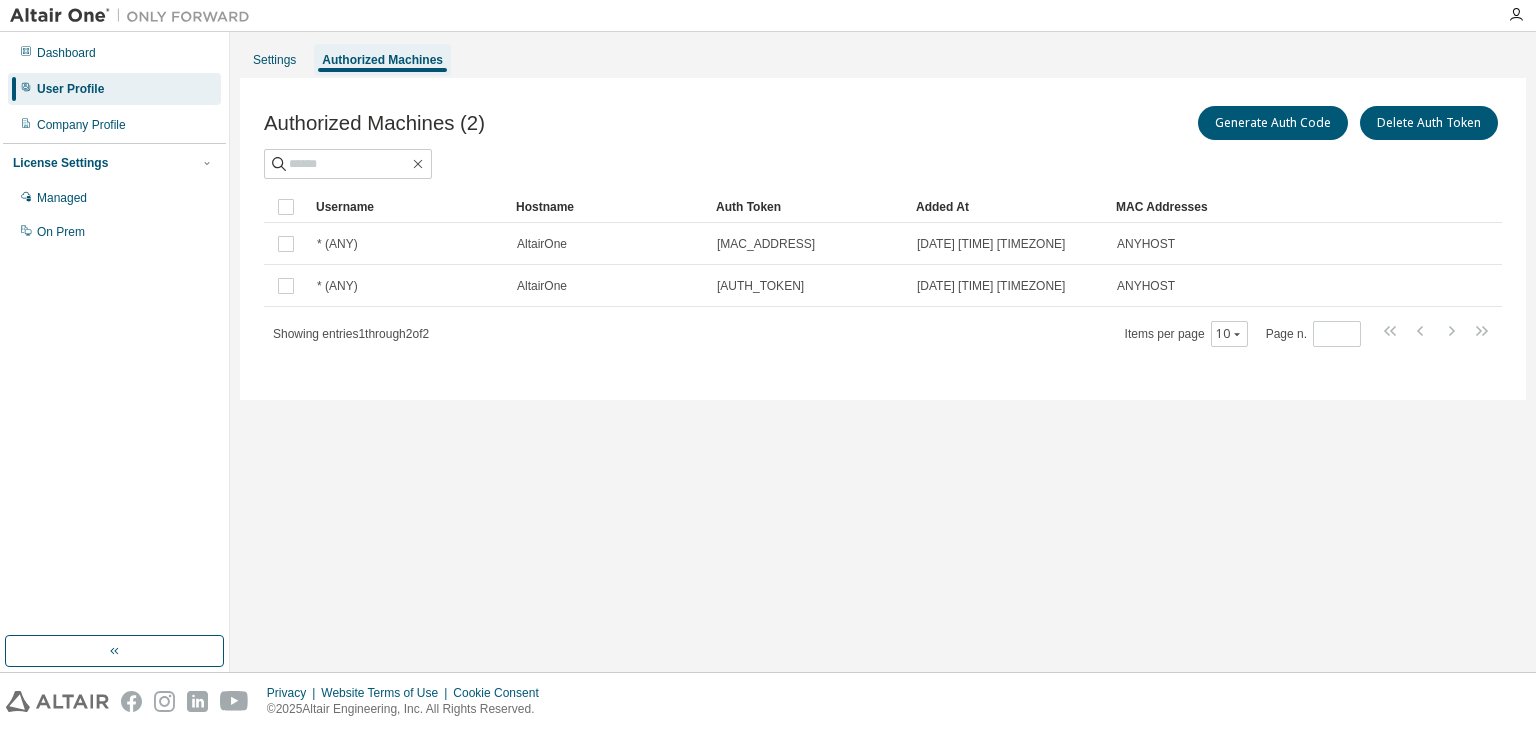 click on "Settings Authorized Machines Authorized Machines (2) Generate Auth Code Delete Auth Token Clear Load Save Save As Field Operator Value Select filter Select operand Add criteria Search Username Hostname Auth Token Added At MAC Addresses * (ANY) AltairOne [MAC_ADDRESS] [DATE] [TIME] [TIMEZONE] ANYHOST * (ANY) AltairOne [AUTH_TOKEN] [DATE] [TIME] [TIMEZONE] ANYHOST Showing entries  1  through  2  of  2 Items per page 10 Page n. *" at bounding box center (883, 352) 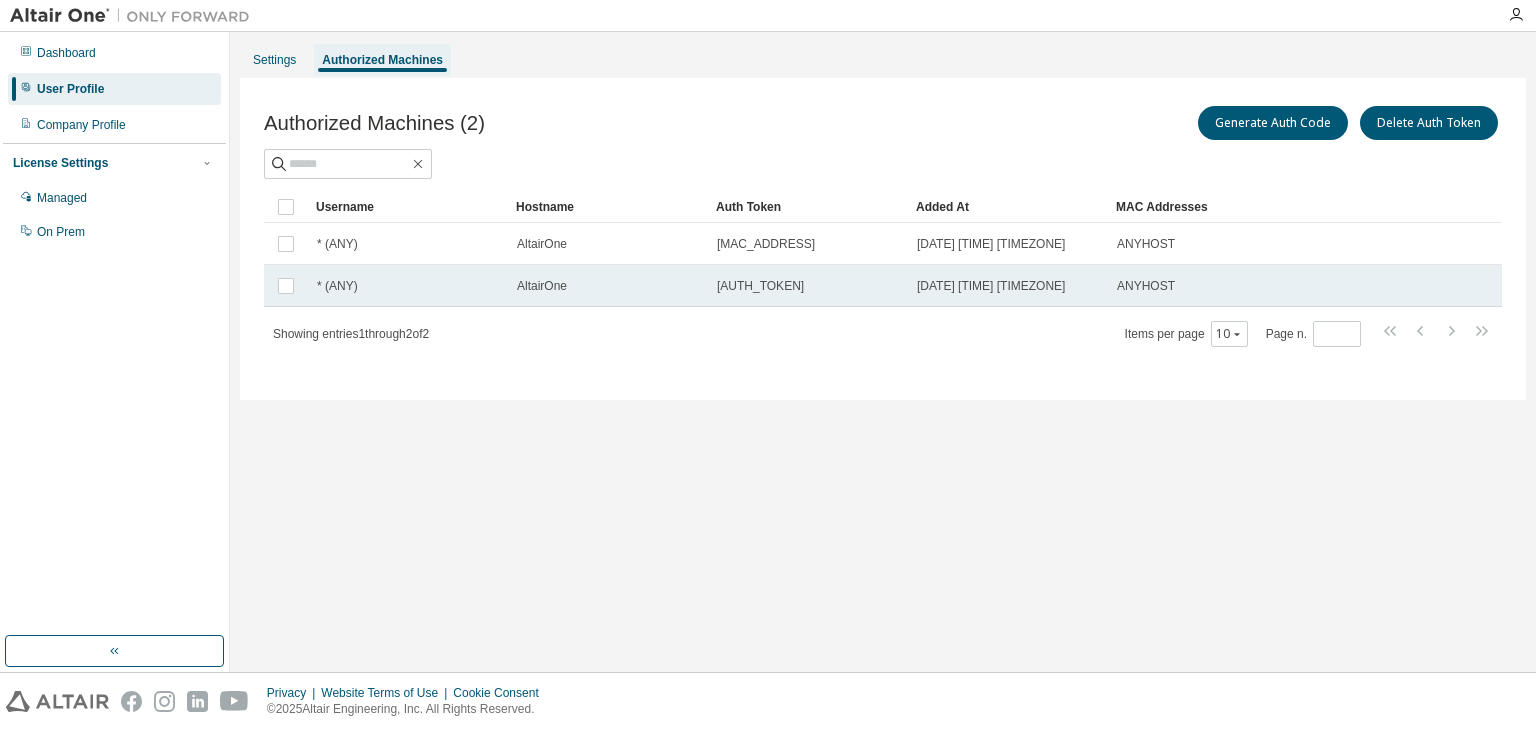 click at bounding box center [286, 286] 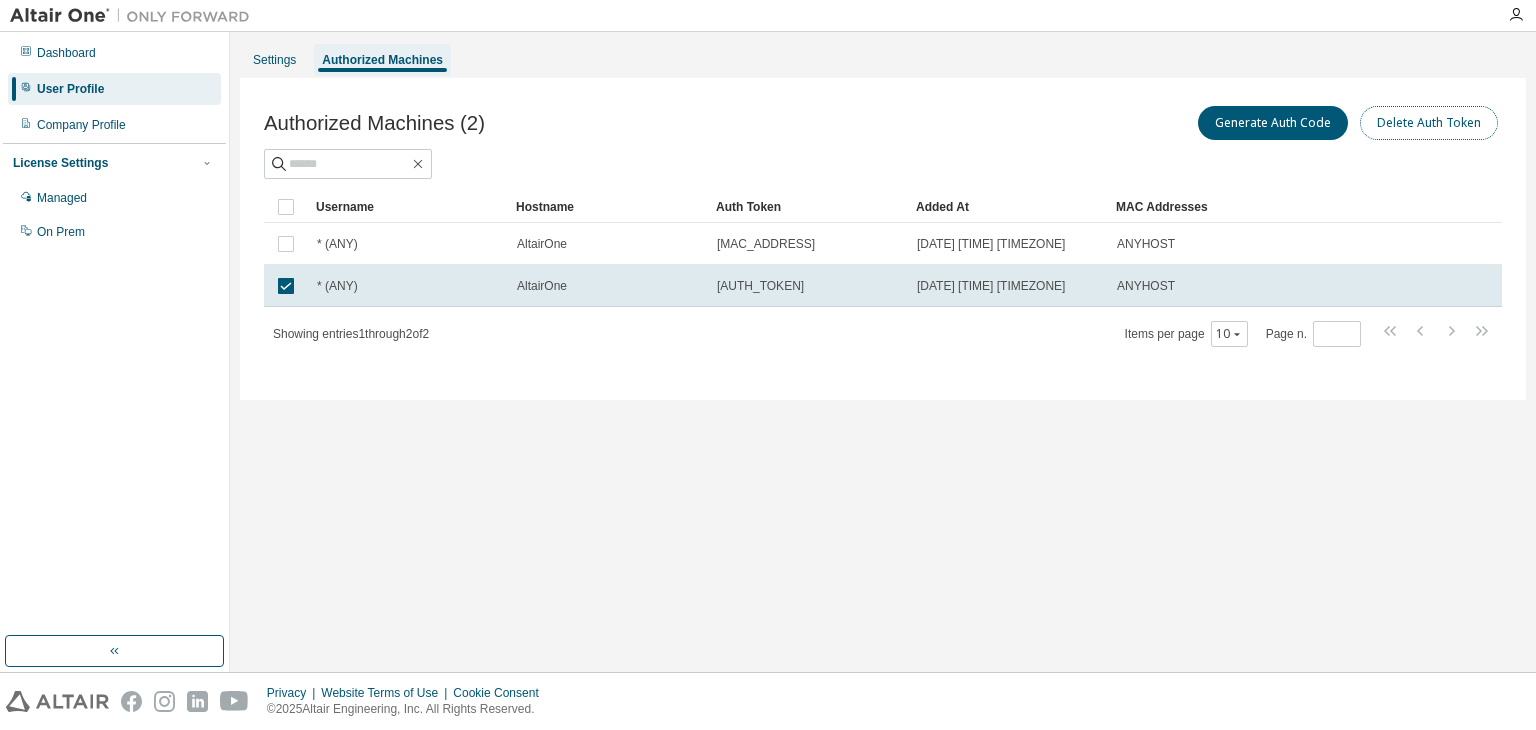 click on "Delete Auth Token" at bounding box center [1429, 123] 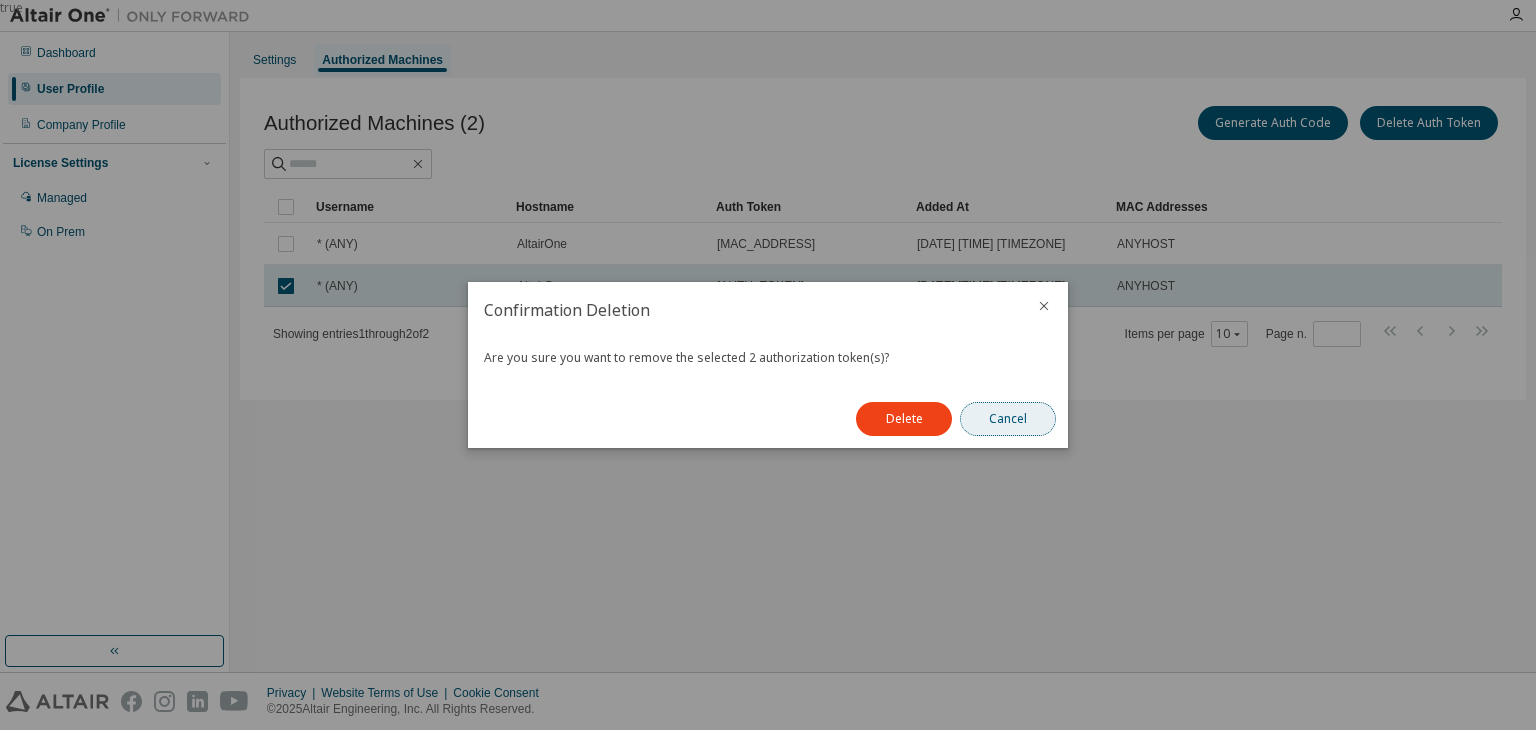 click on "Cancel" at bounding box center [1008, 419] 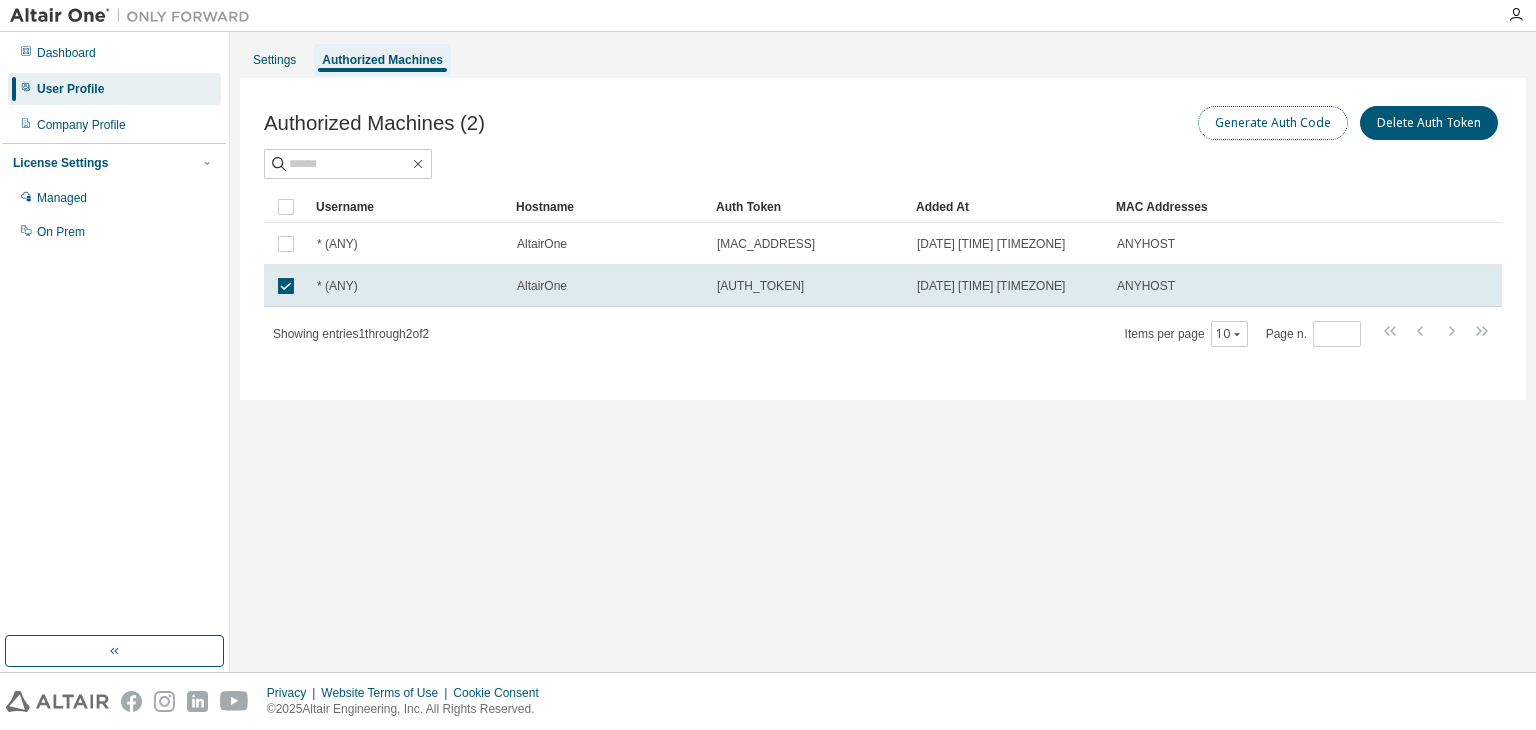 click on "Generate Auth Code" at bounding box center [1273, 123] 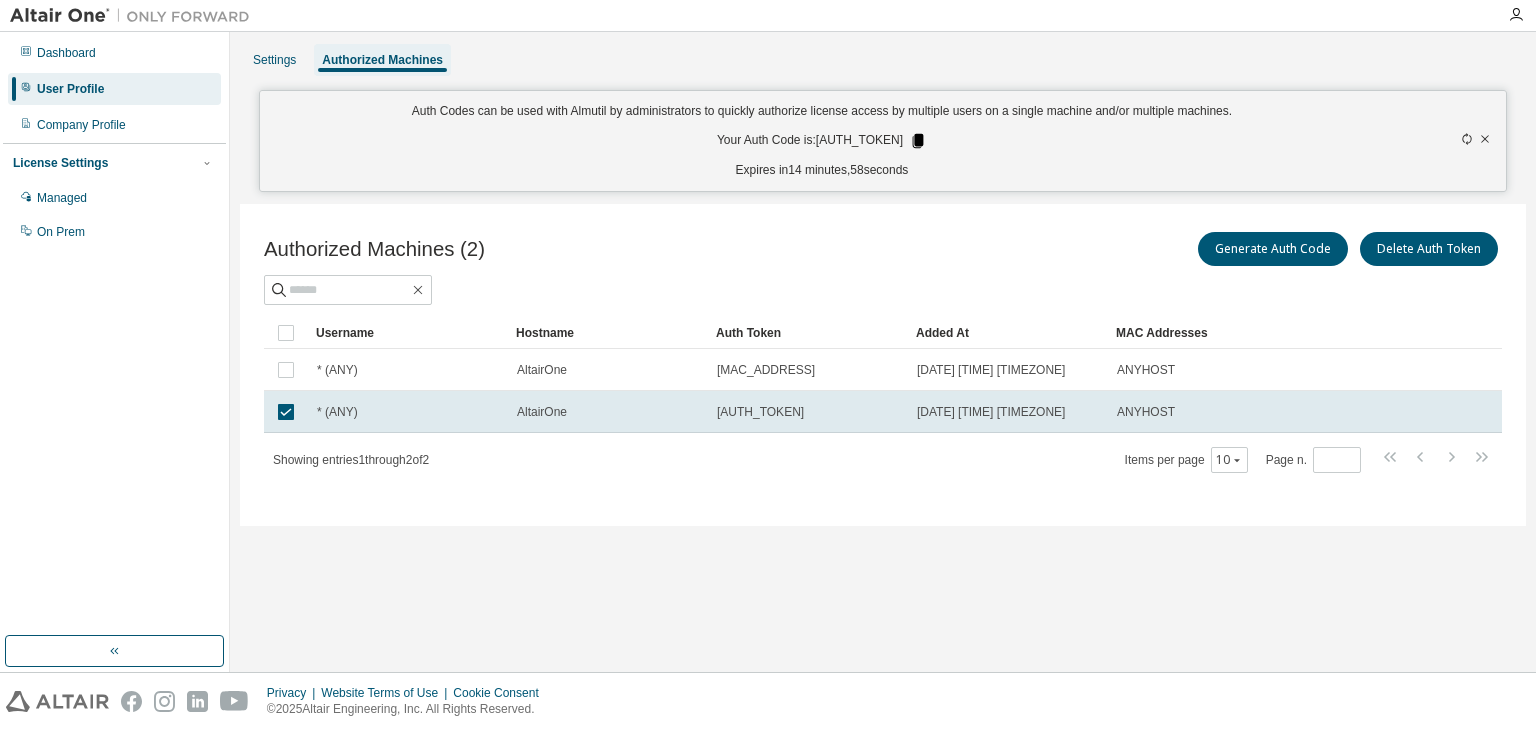 click 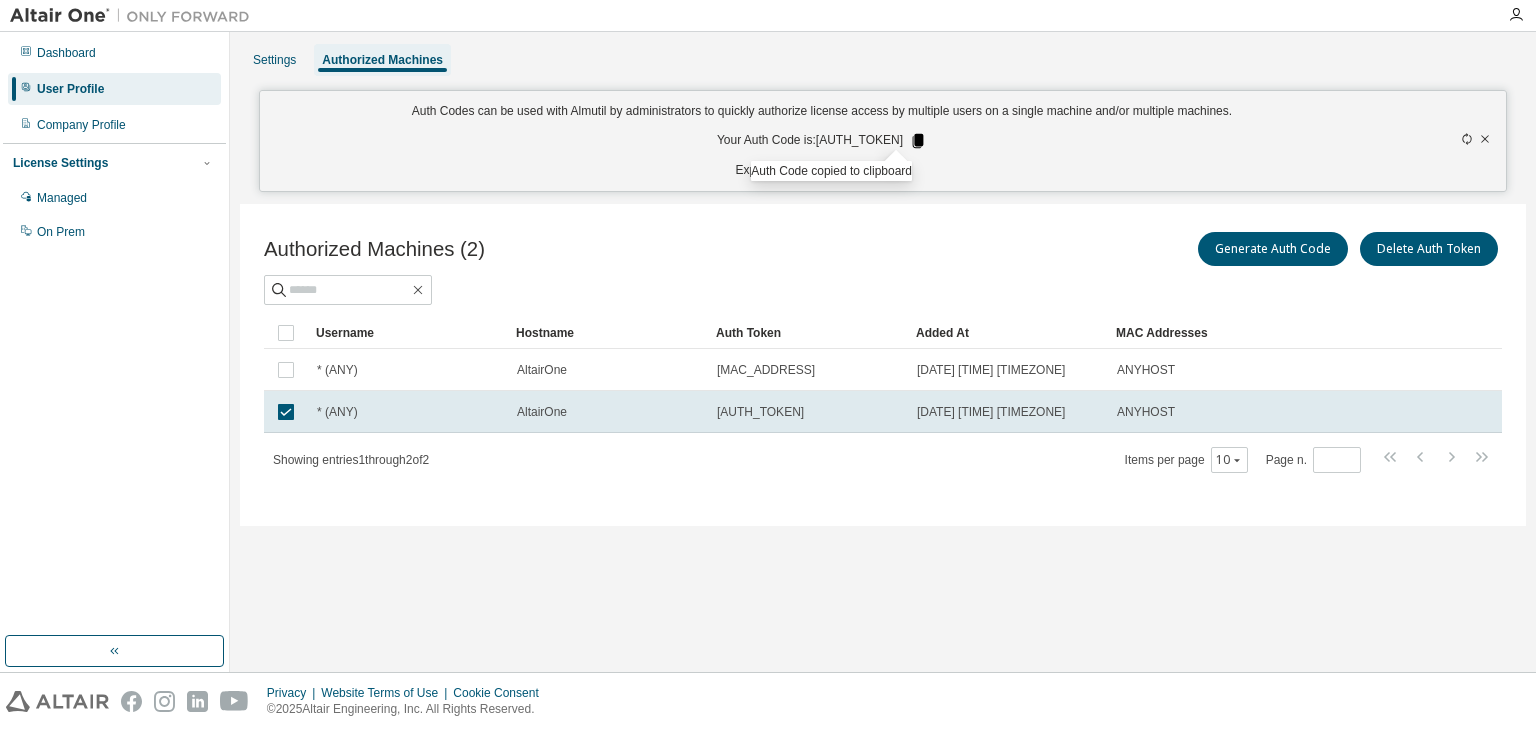 click 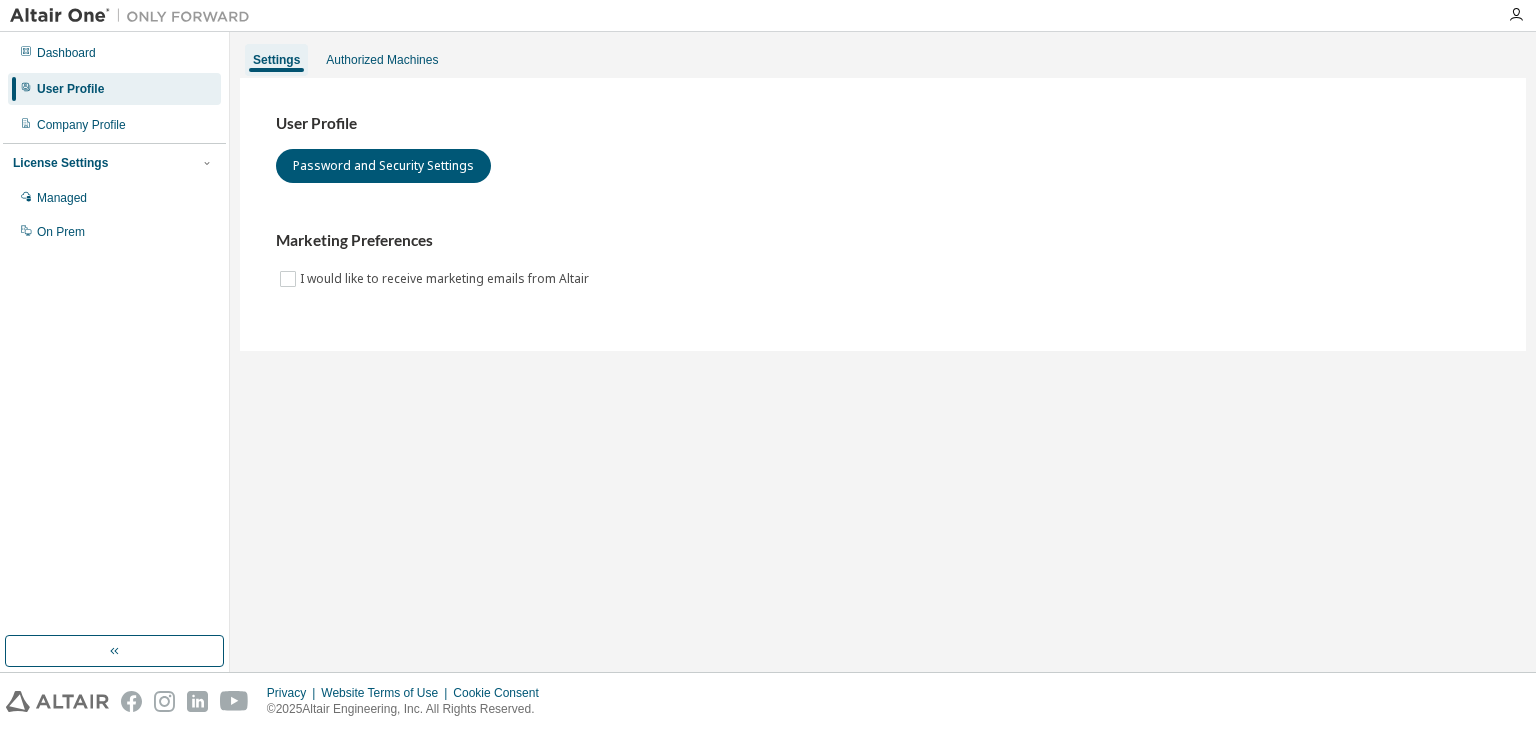 scroll, scrollTop: 0, scrollLeft: 0, axis: both 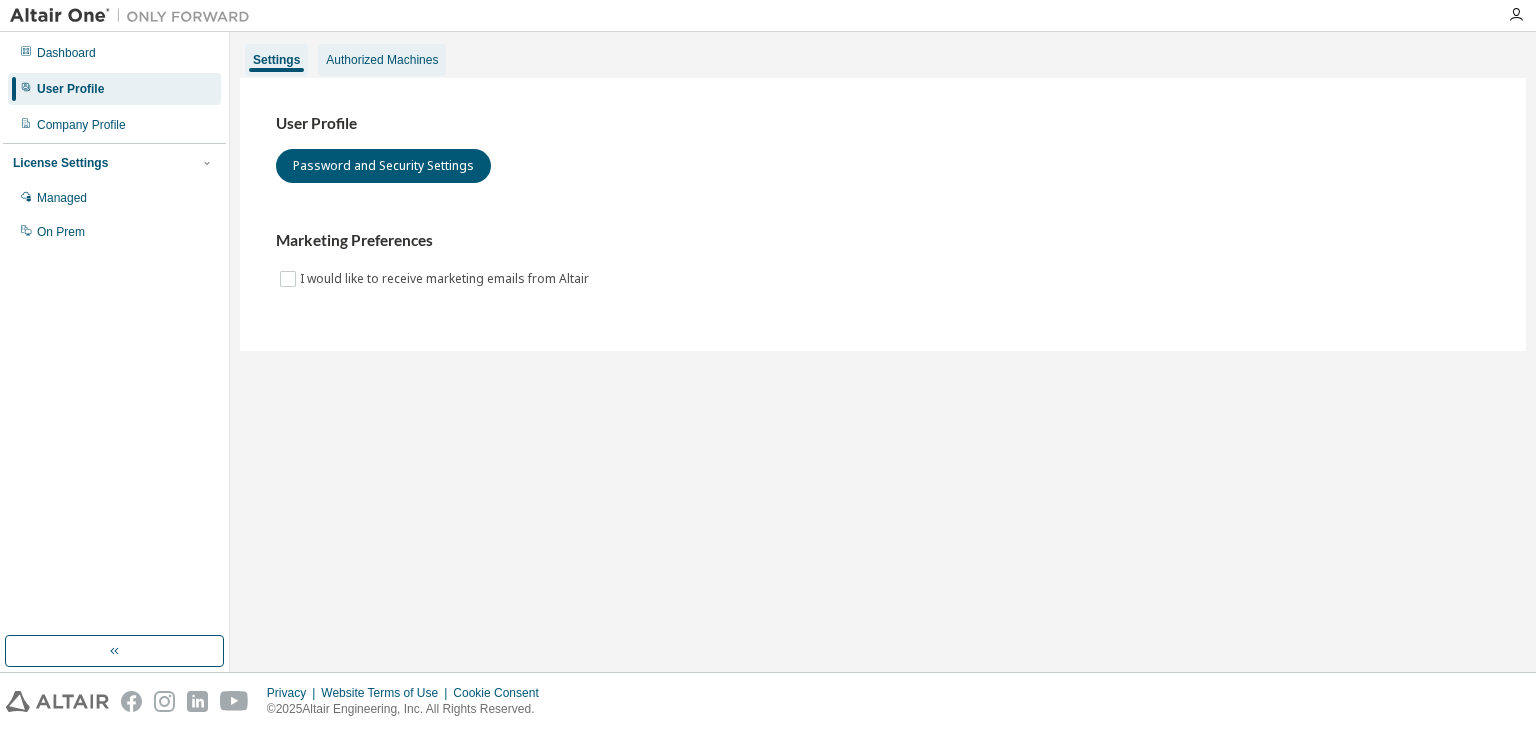 click on "Authorized Machines" at bounding box center [382, 60] 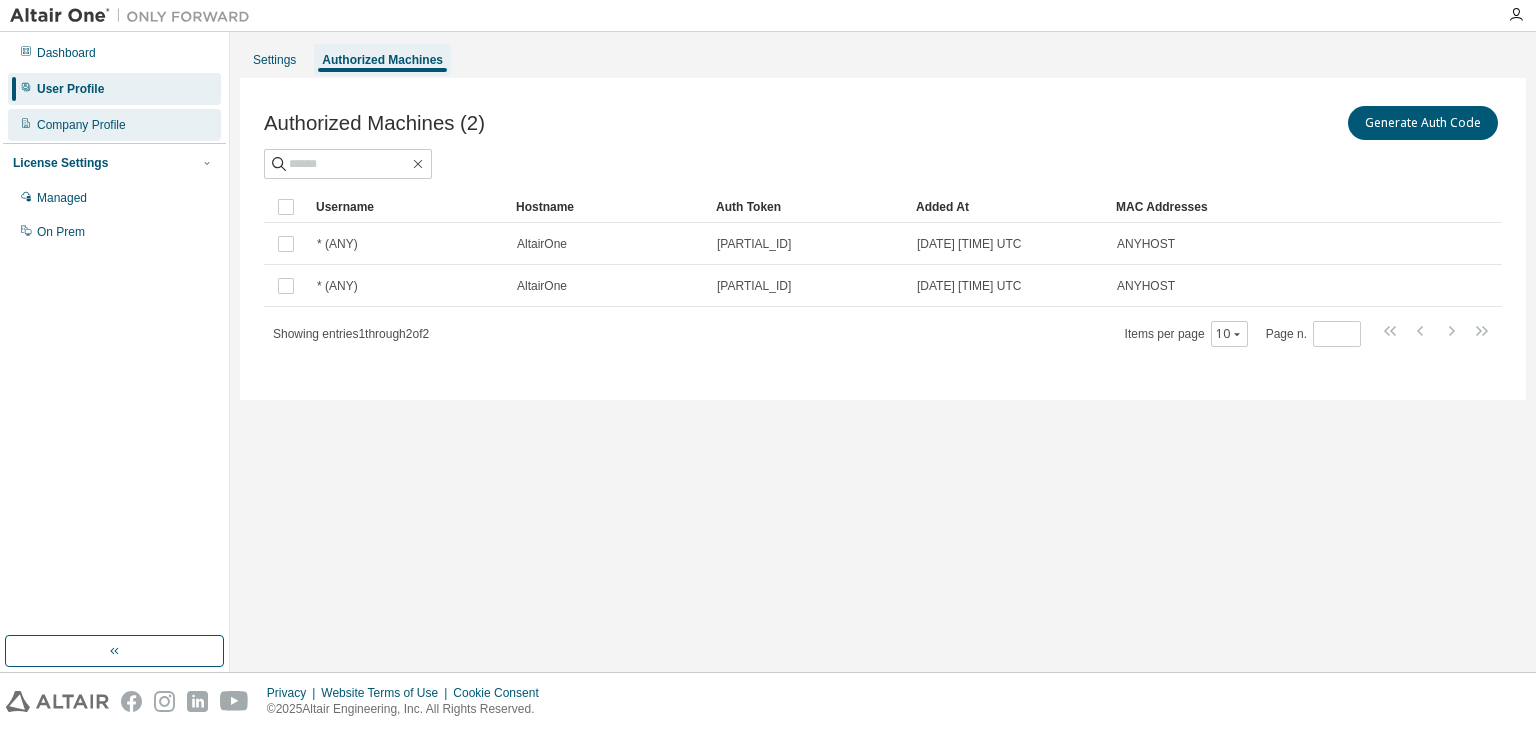 click on "Company Profile" at bounding box center (81, 125) 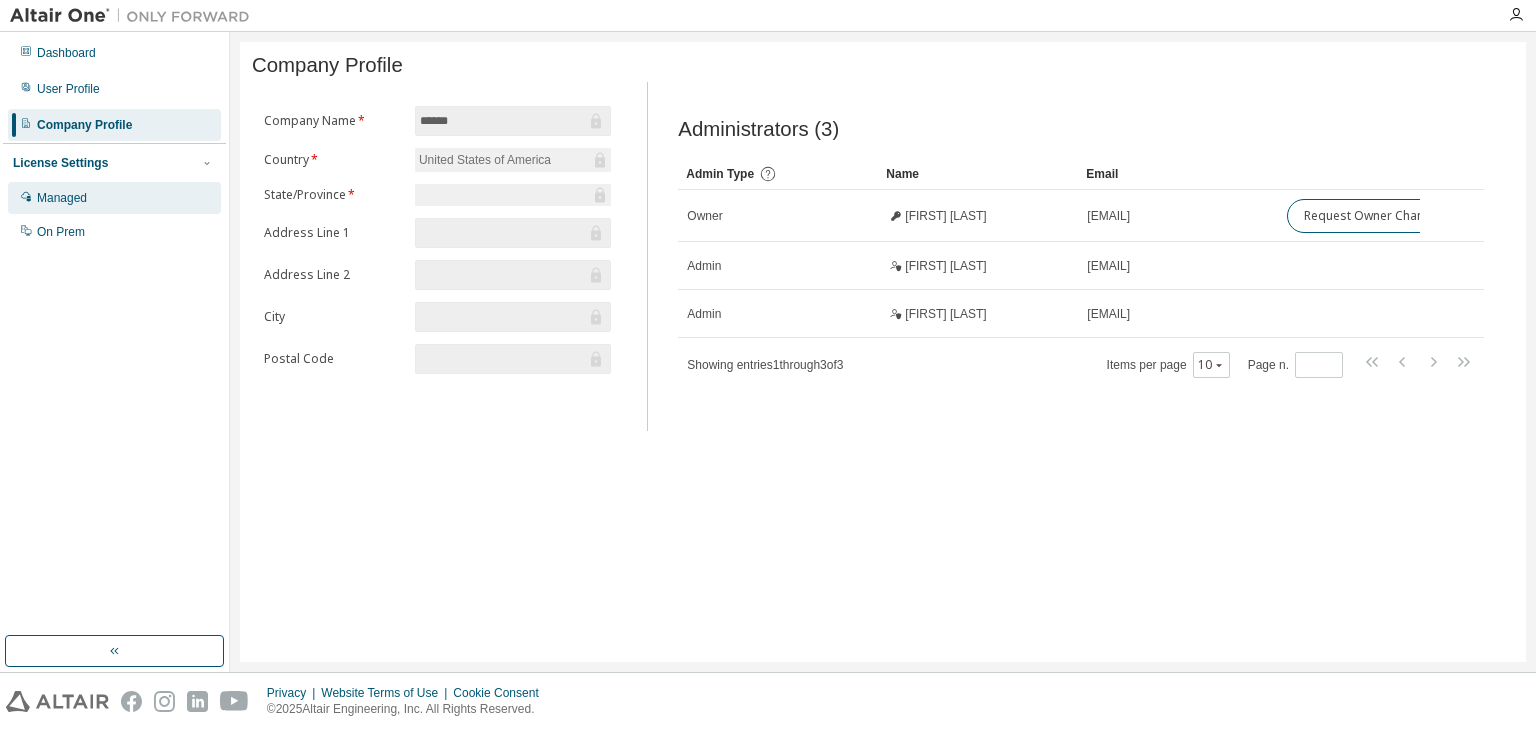click on "Managed" at bounding box center [114, 198] 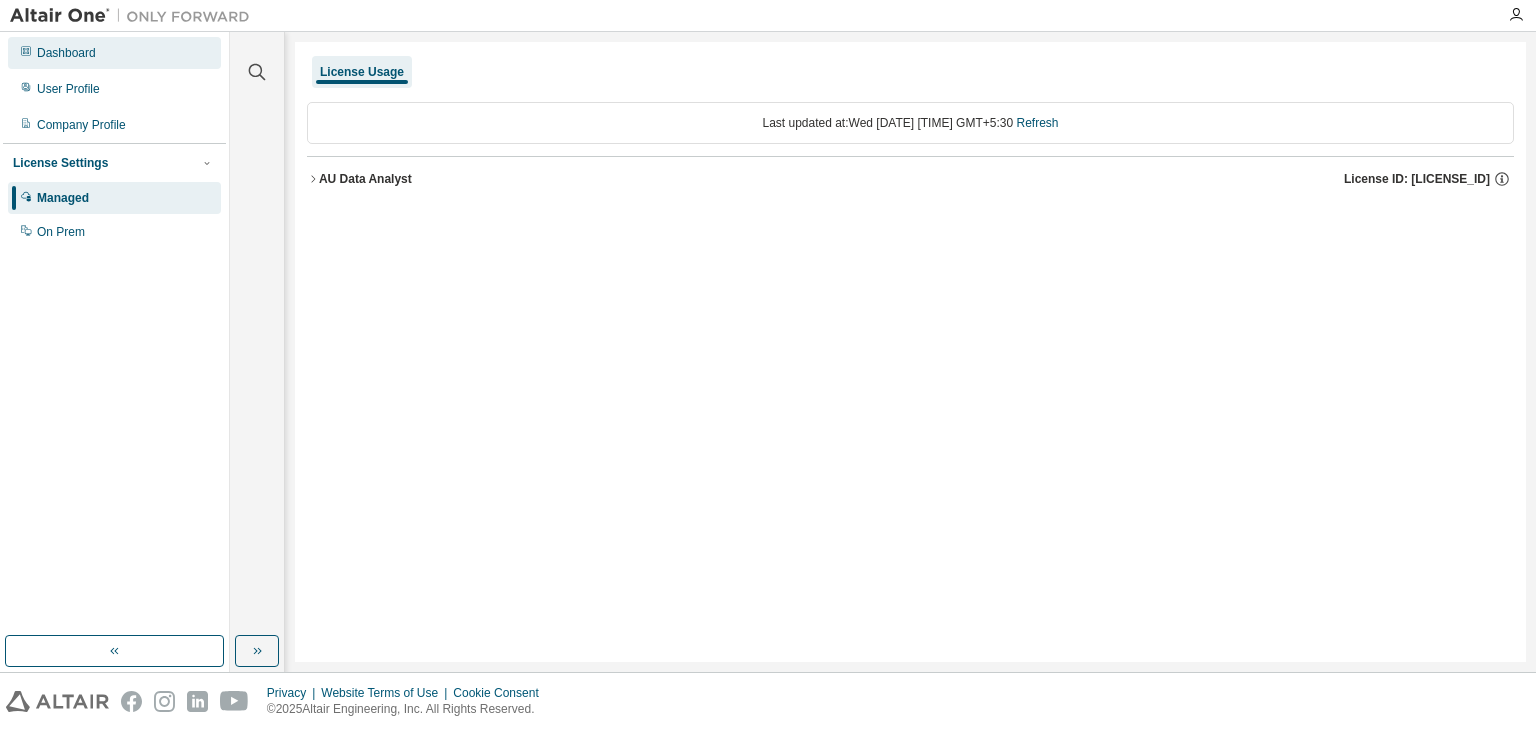 click on "Dashboard" at bounding box center (114, 53) 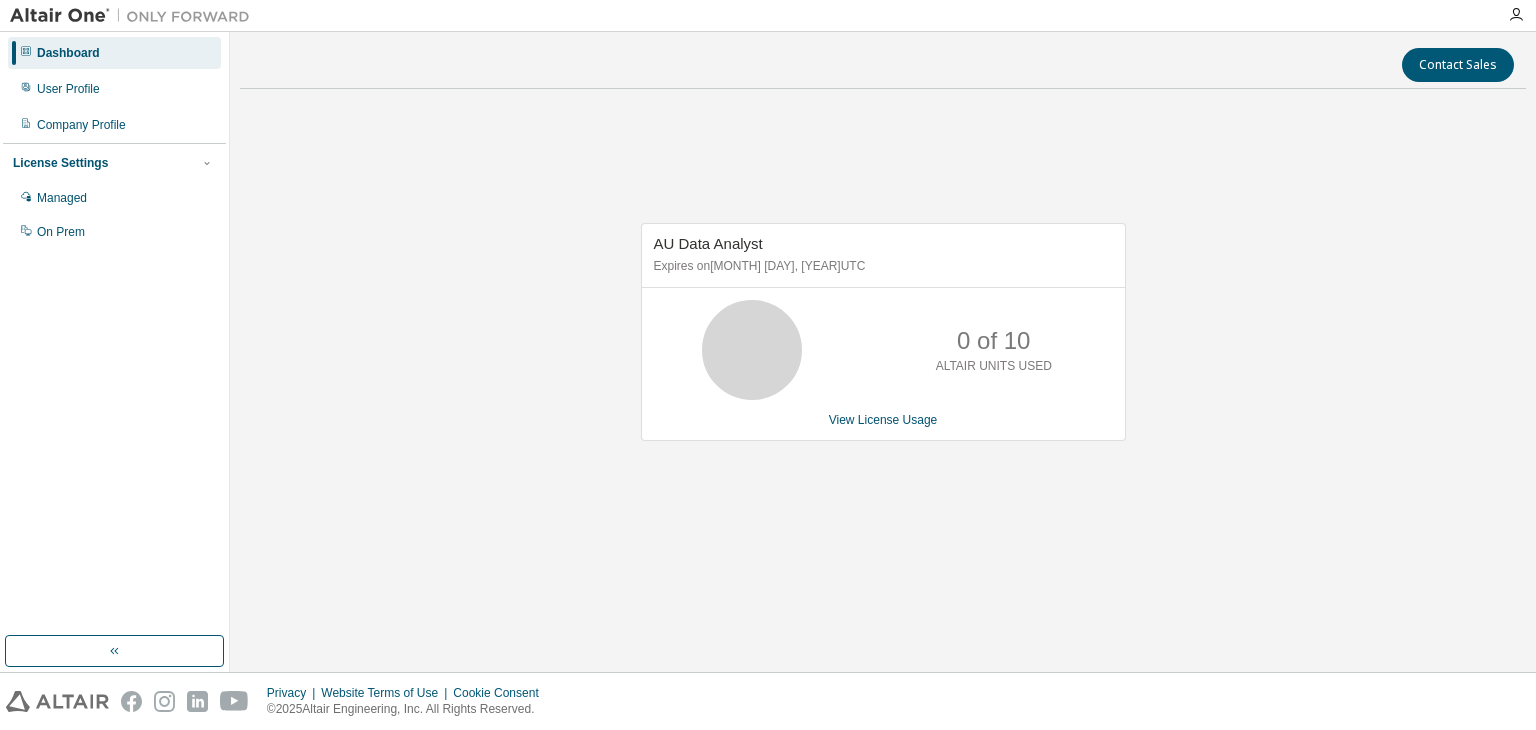 click on "AU Data Analyst Expires on  September 23, 2025  UTC  0 of 10 ALTAIR UNITS USED View License Usage" at bounding box center [883, 332] 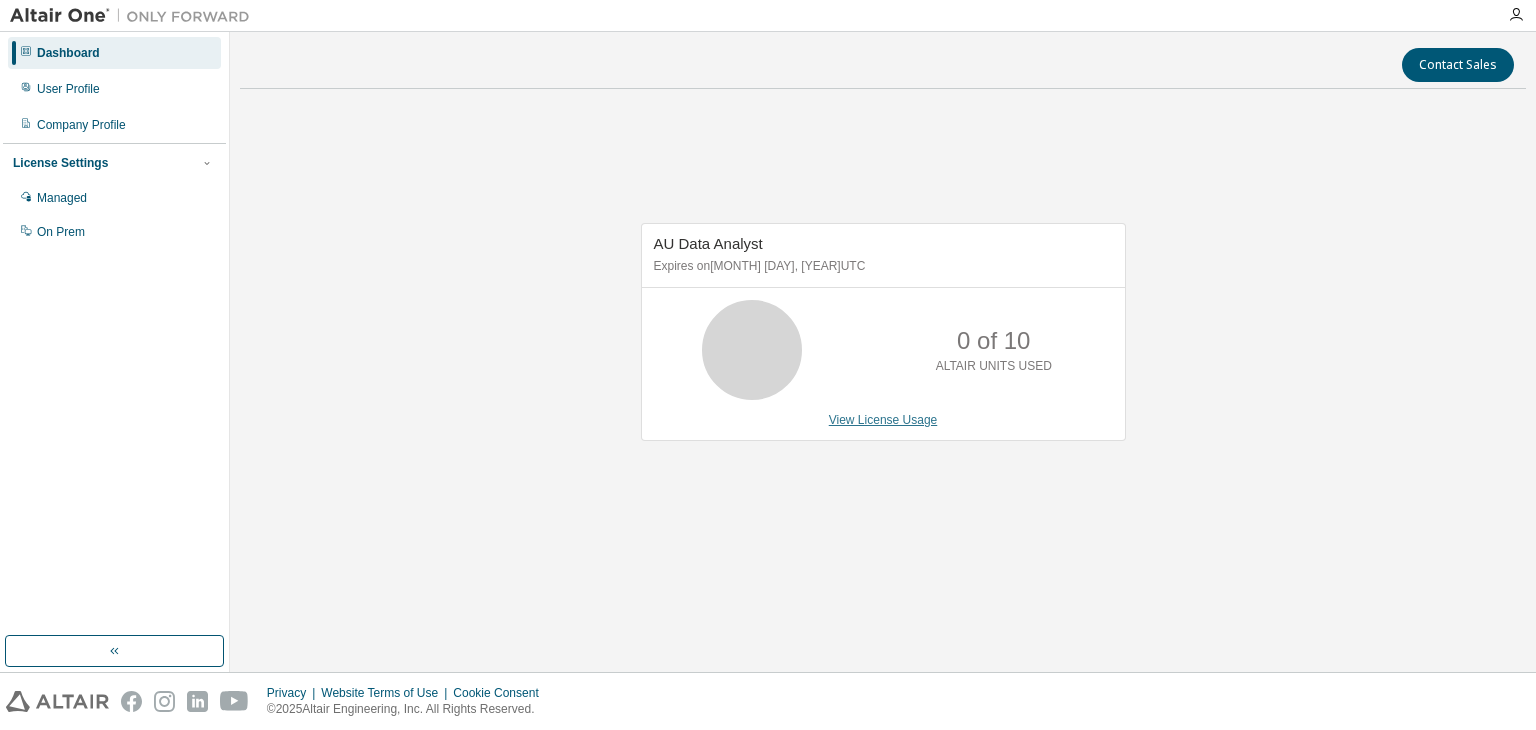 click on "View License Usage" at bounding box center [883, 420] 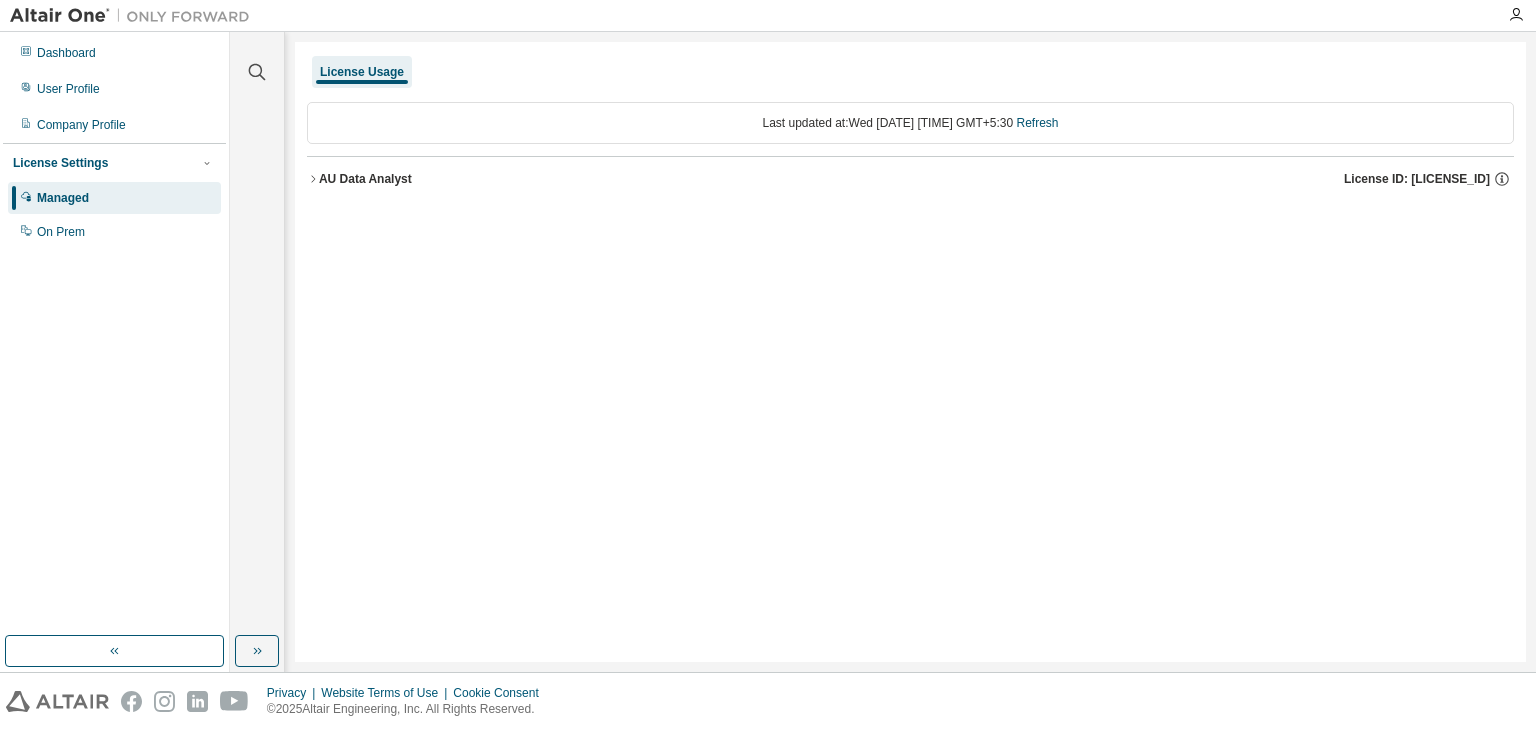 click on "AU Data Analyst" at bounding box center (365, 179) 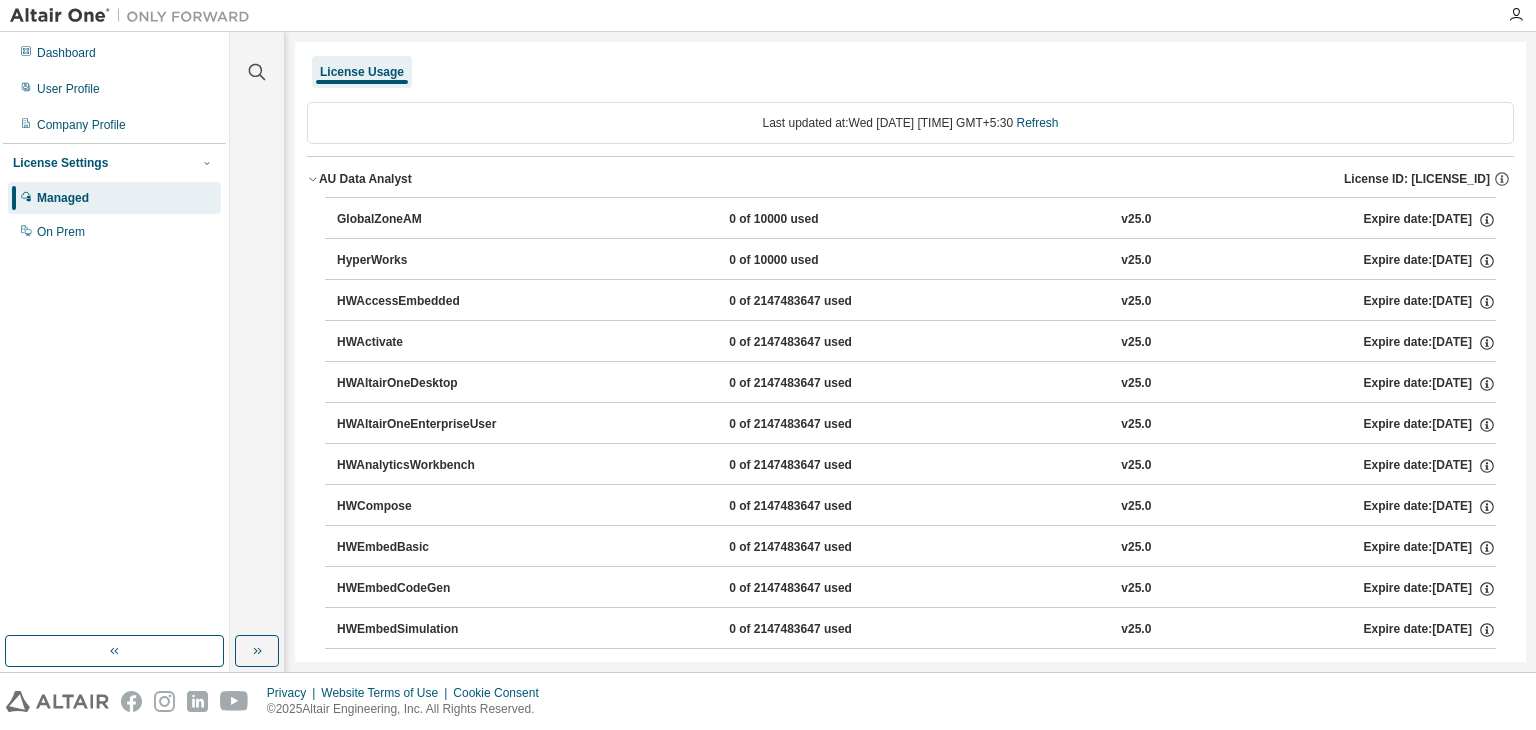 drag, startPoint x: 428, startPoint y: 212, endPoint x: 316, endPoint y: 215, distance: 112.04017 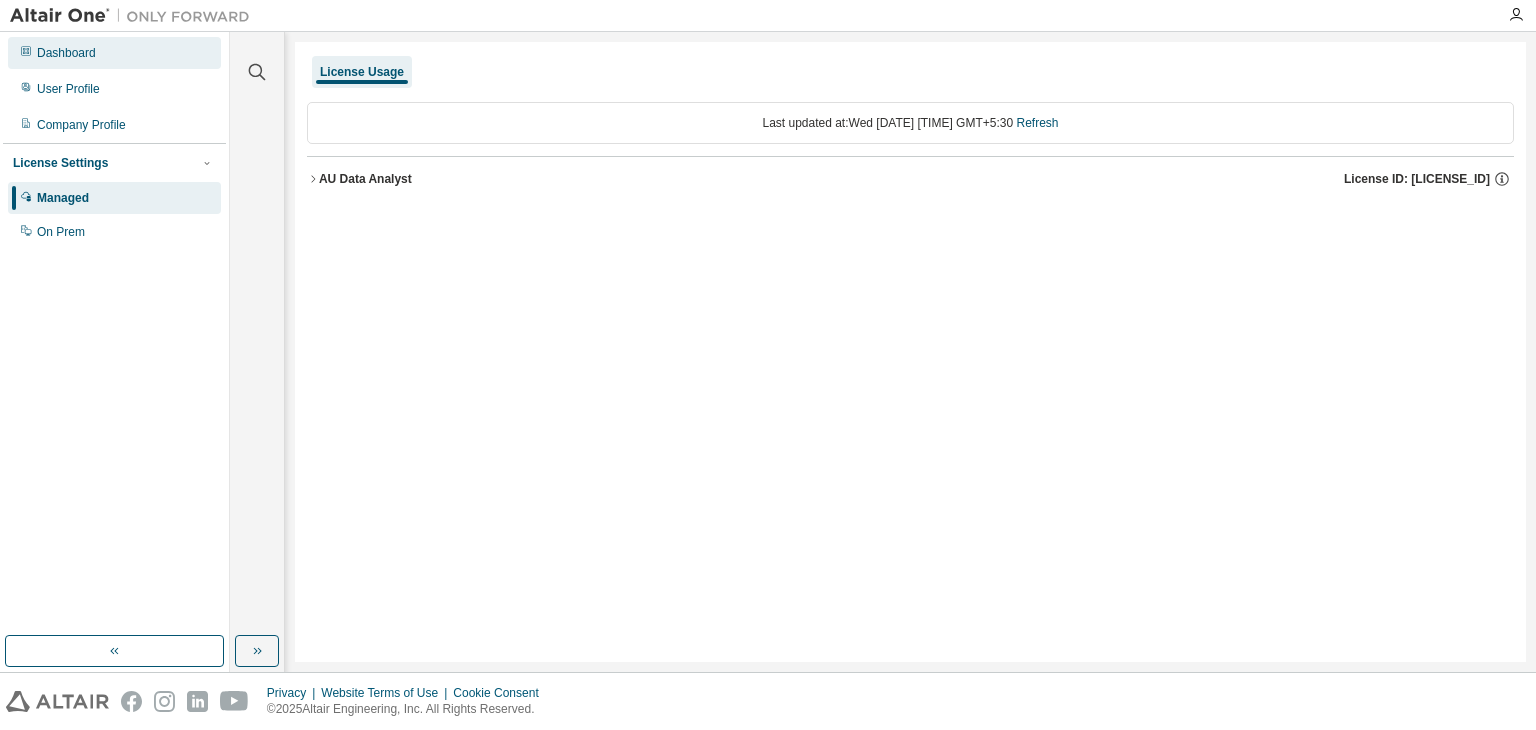 click on "Dashboard" at bounding box center [114, 53] 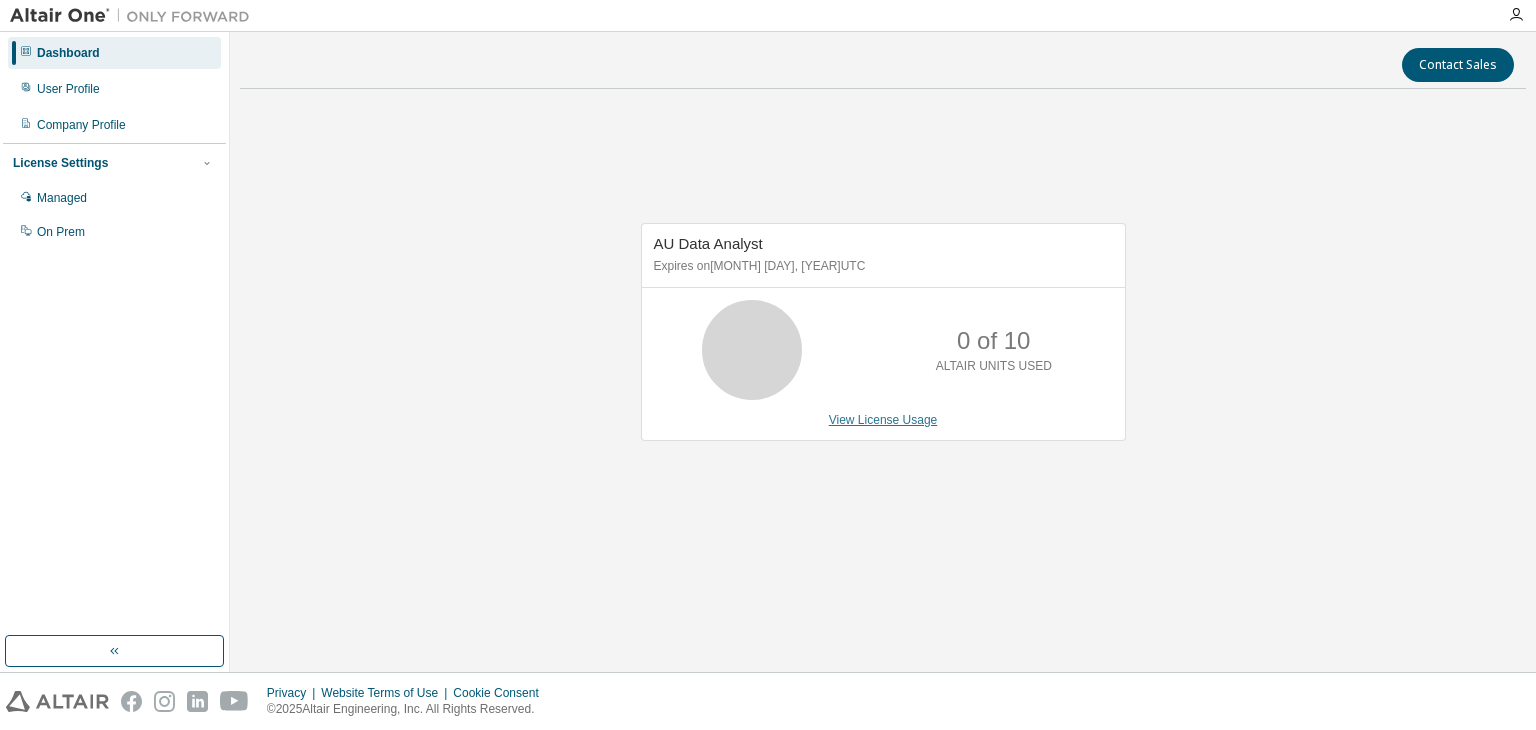click on "View License Usage" at bounding box center [883, 420] 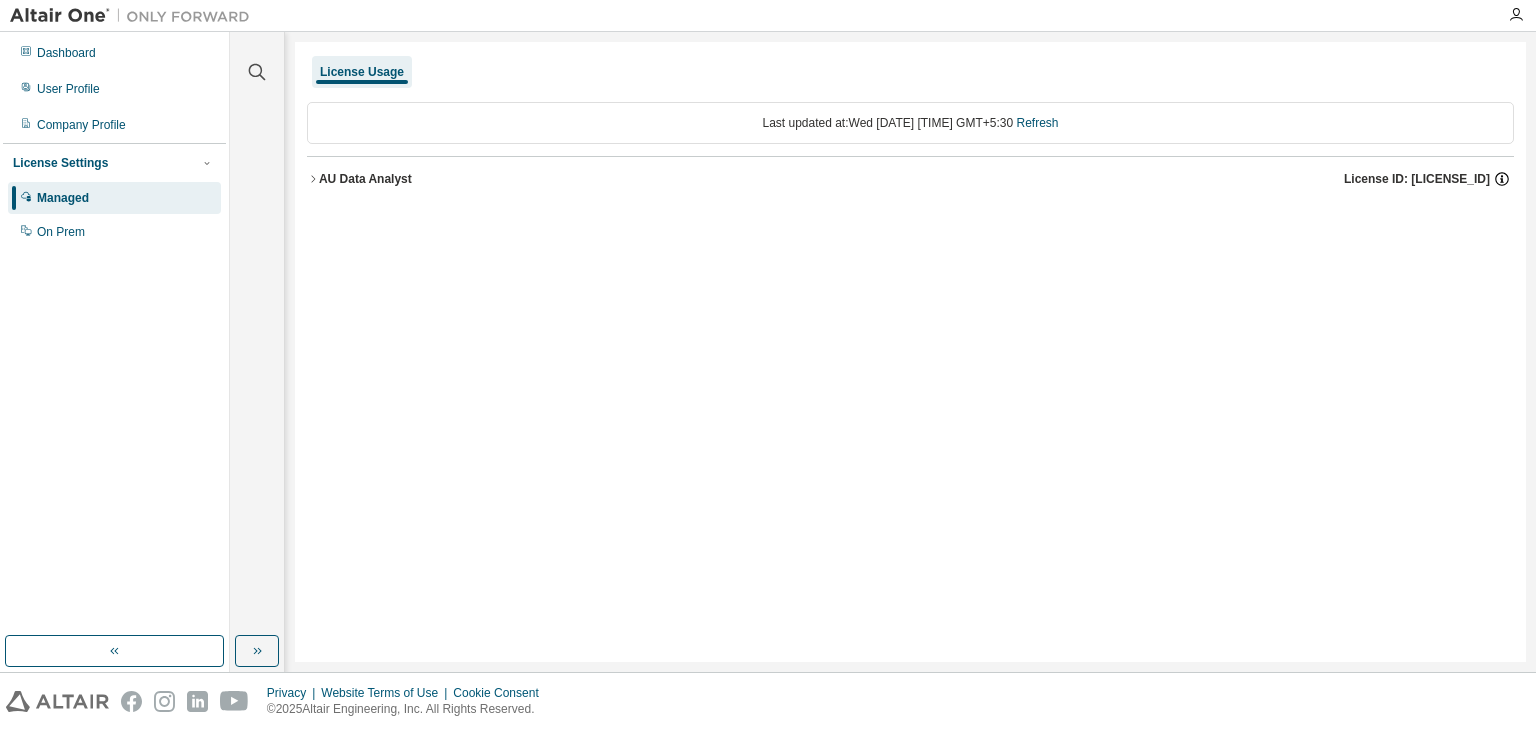 click 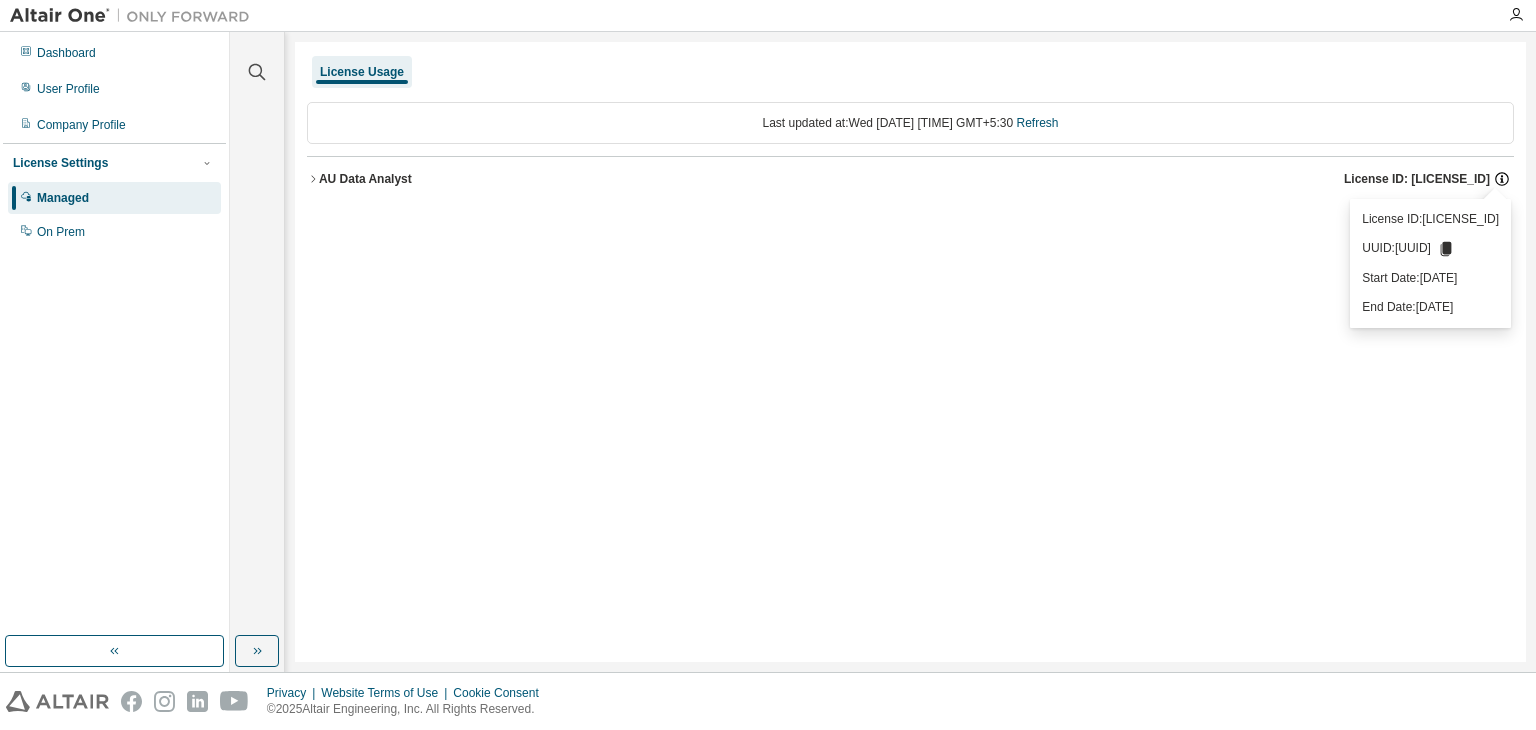 click 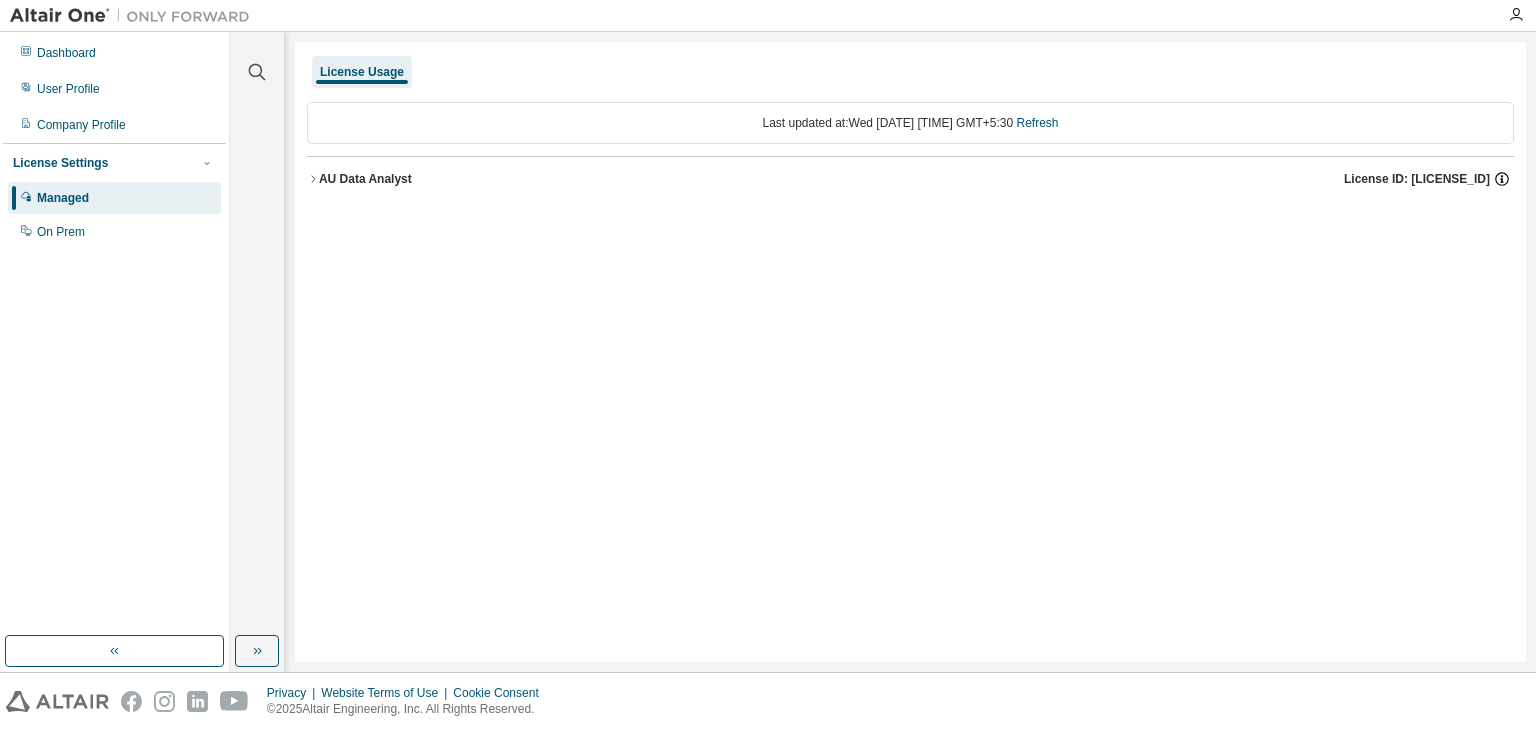 click 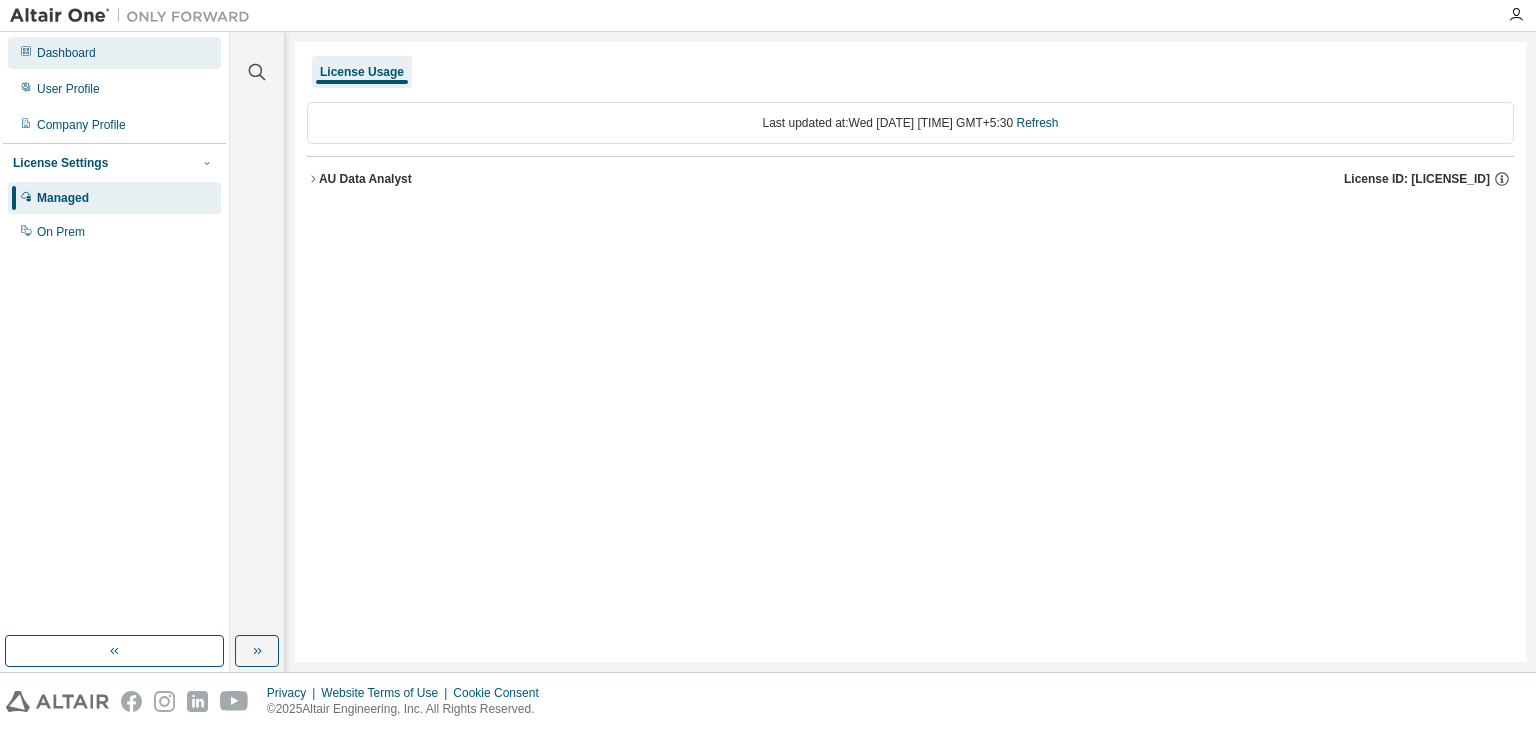 click on "Dashboard" at bounding box center [114, 53] 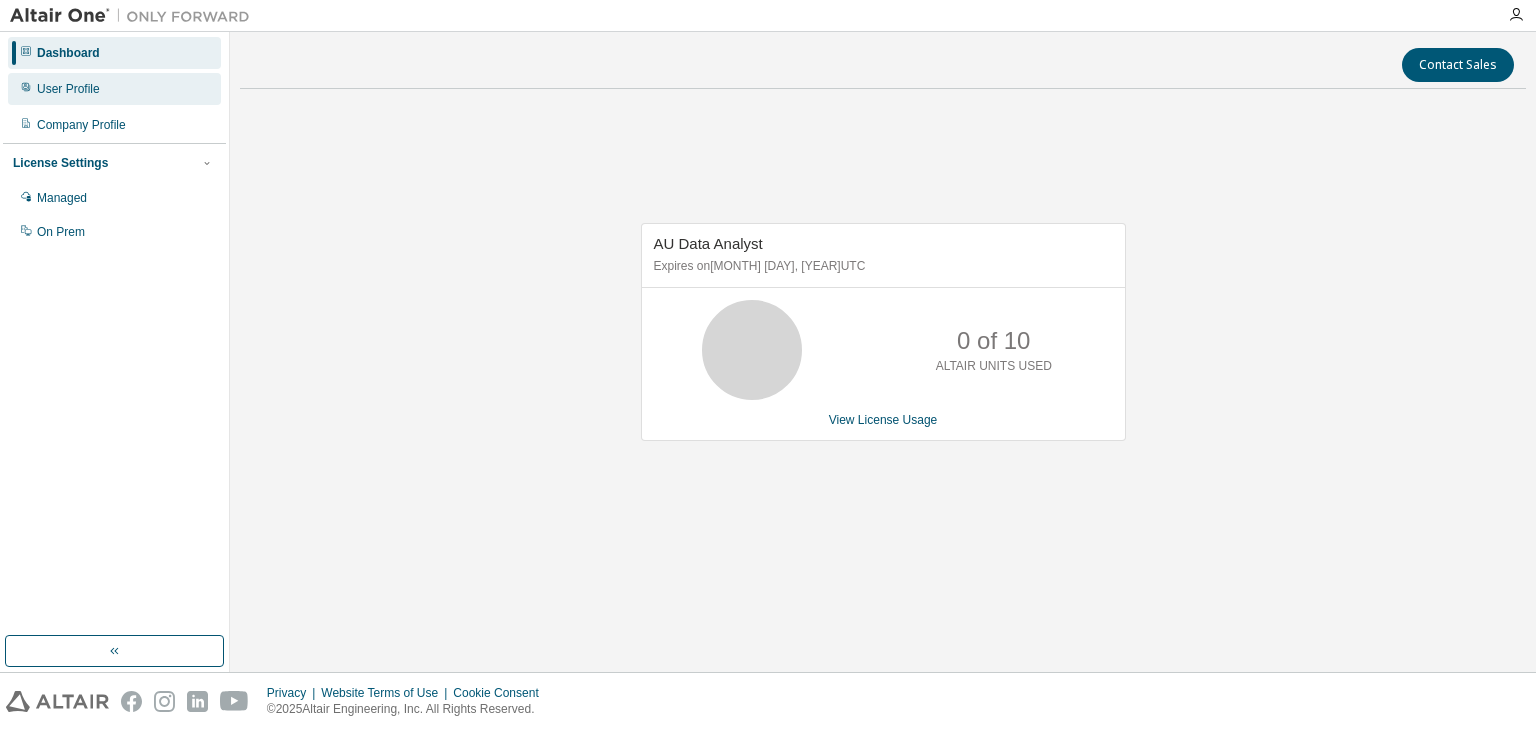 click on "User Profile" at bounding box center [114, 89] 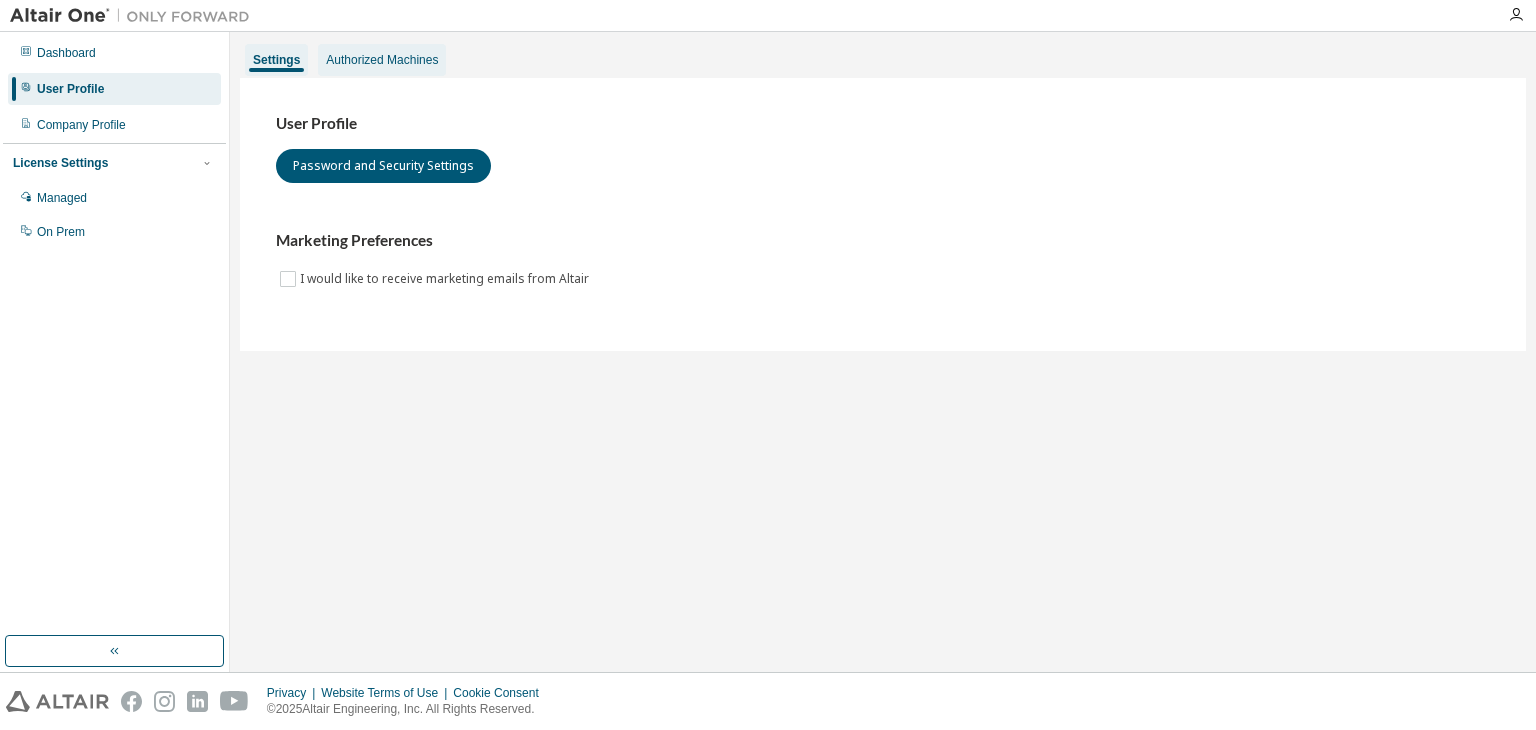 click on "Authorized Machines" at bounding box center (382, 60) 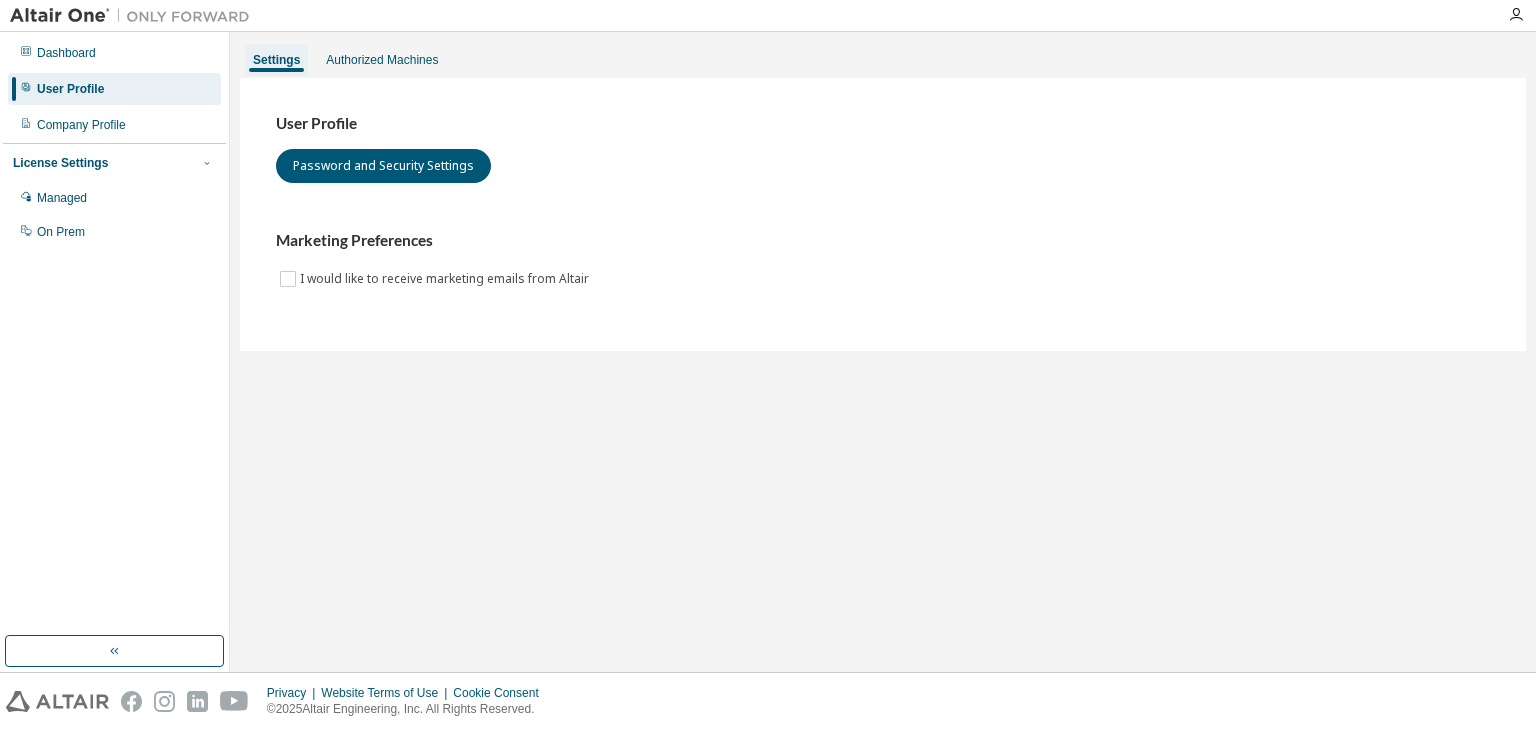 scroll, scrollTop: 0, scrollLeft: 0, axis: both 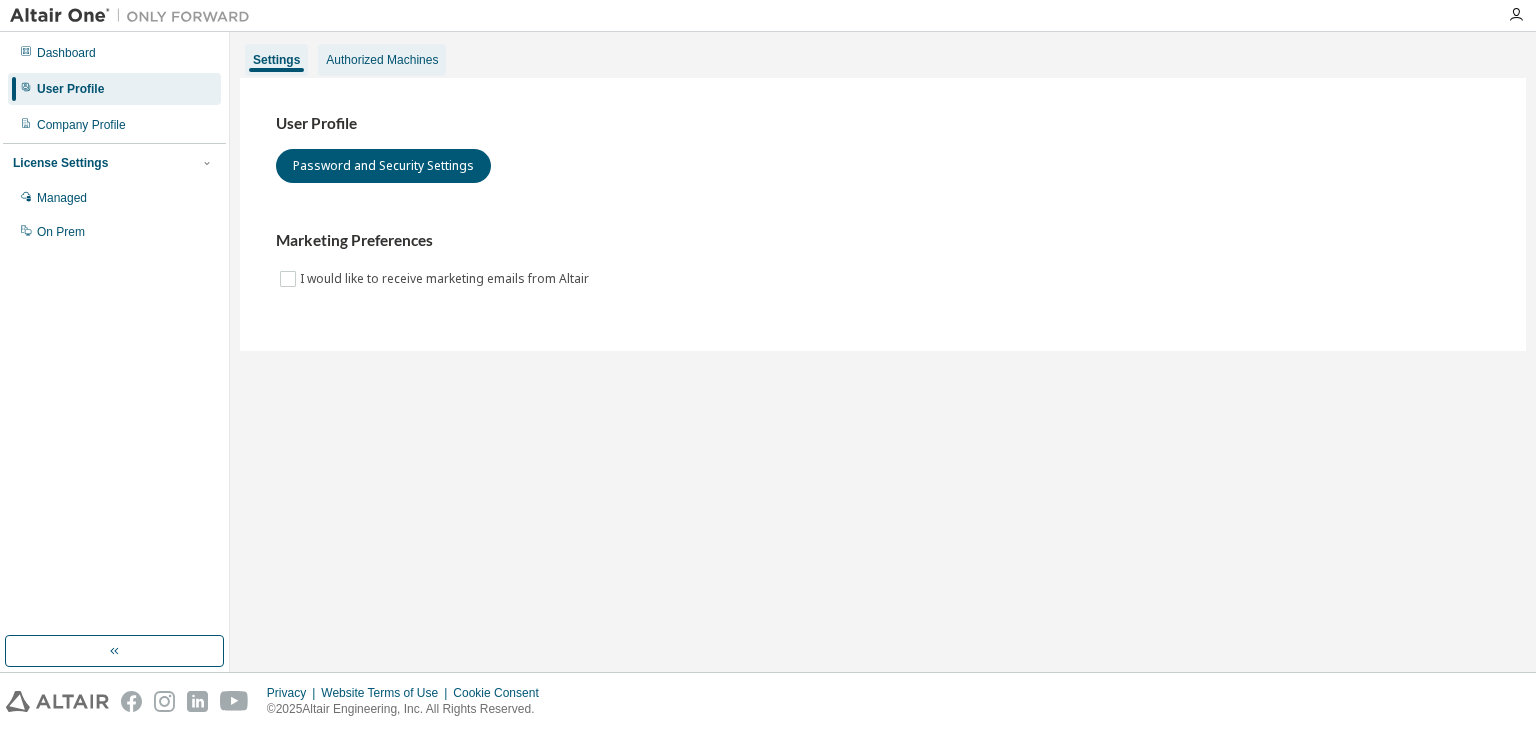 click on "Authorized Machines" at bounding box center (382, 60) 